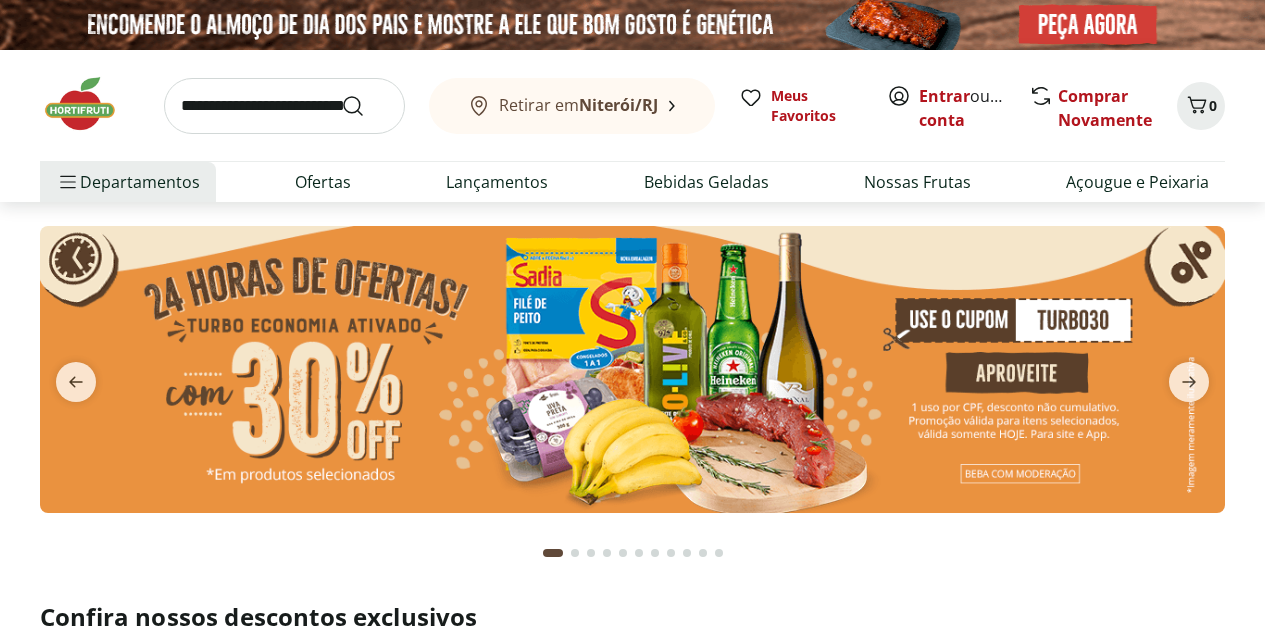 scroll, scrollTop: 0, scrollLeft: 0, axis: both 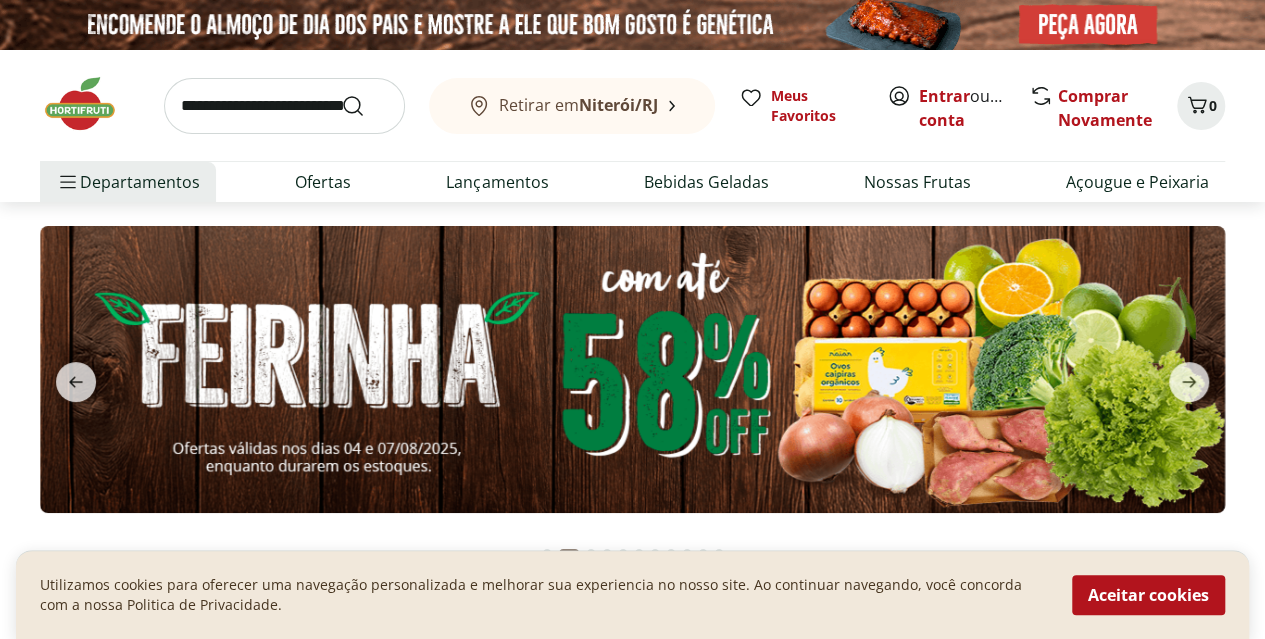click 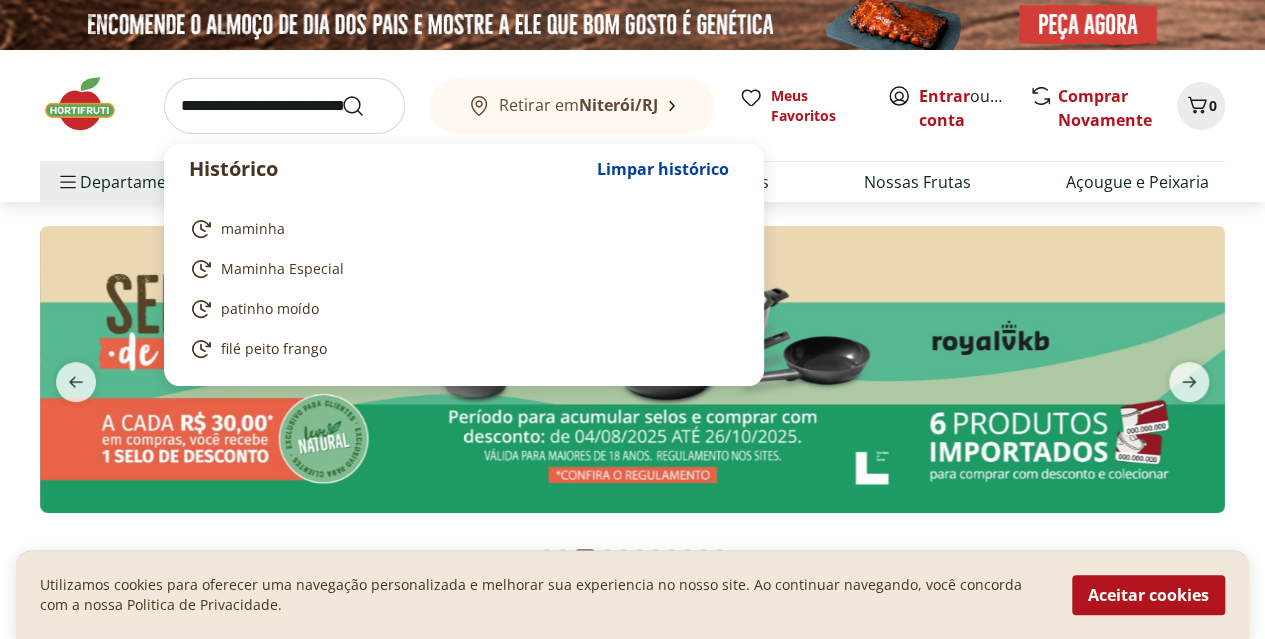 click at bounding box center (284, 106) 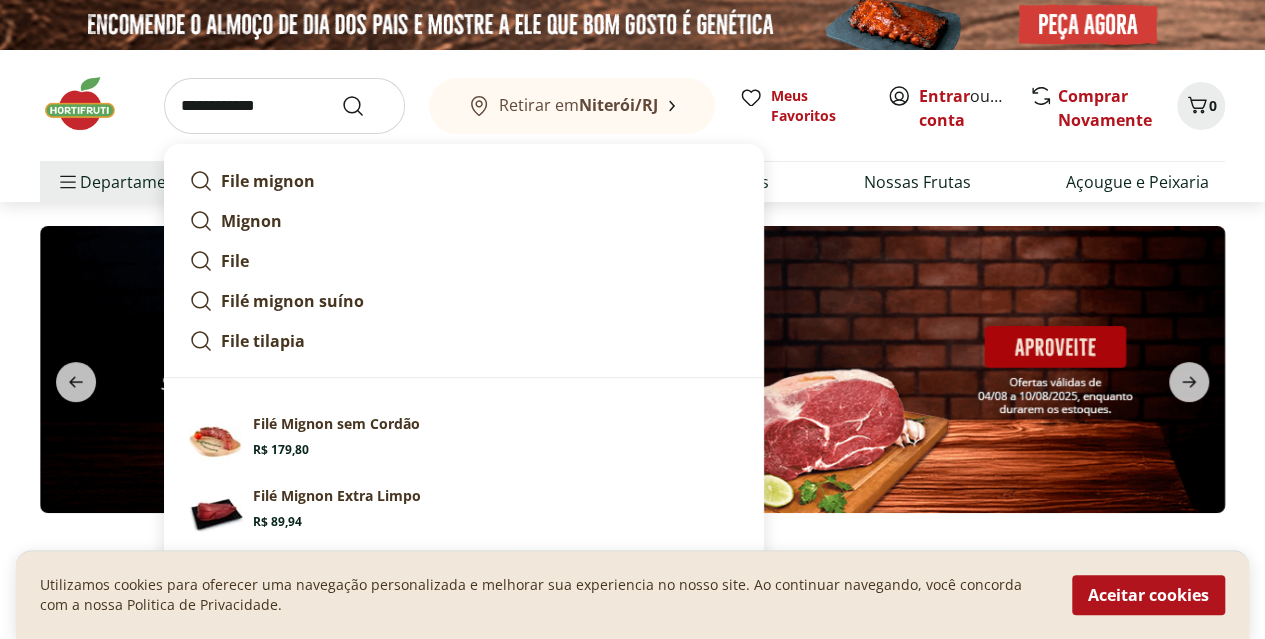 click on "Filé Mignon sem Cordão" at bounding box center [336, 424] 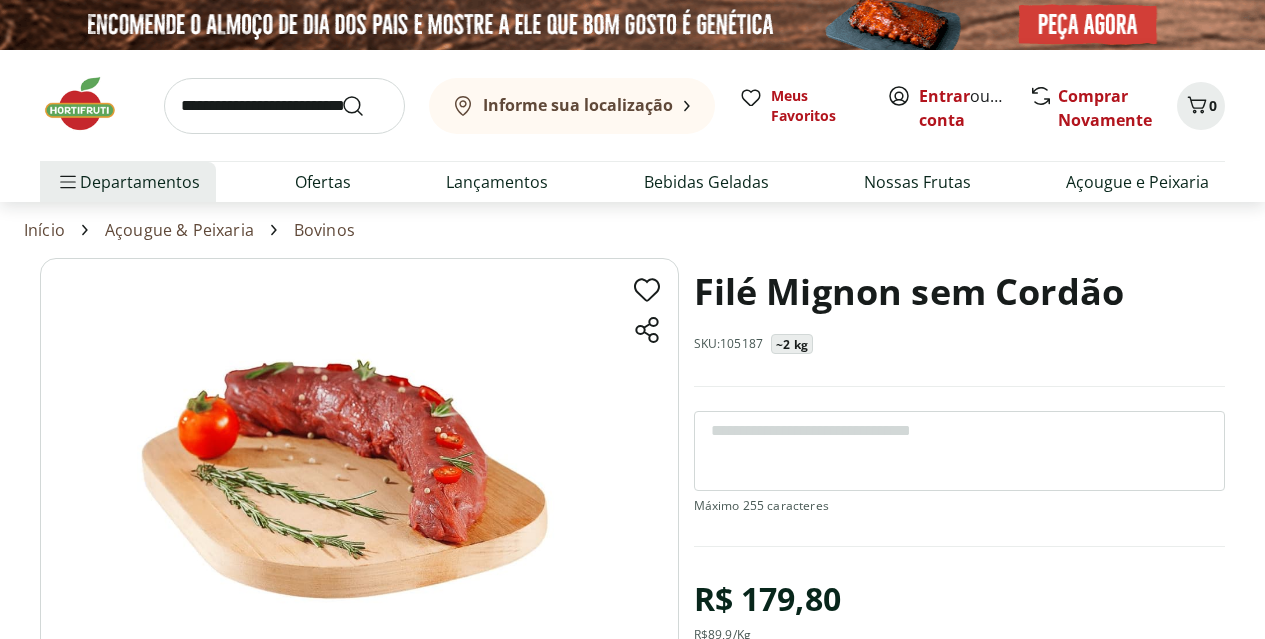 scroll, scrollTop: 0, scrollLeft: 0, axis: both 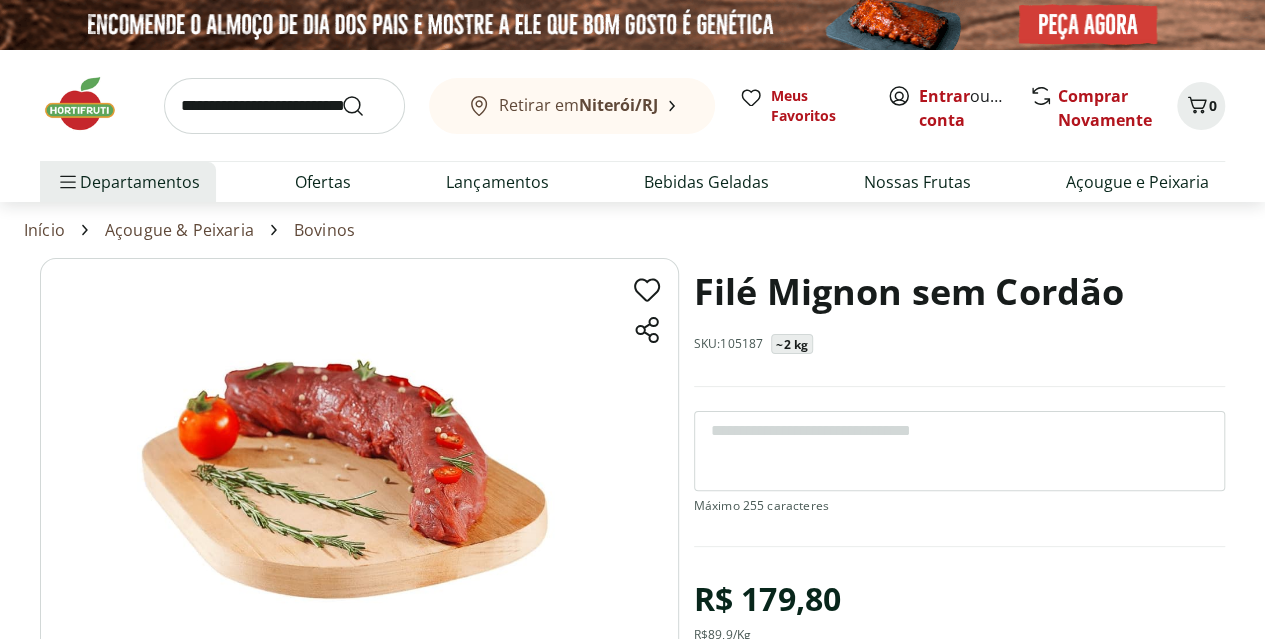 click on "Entrar" at bounding box center [944, 96] 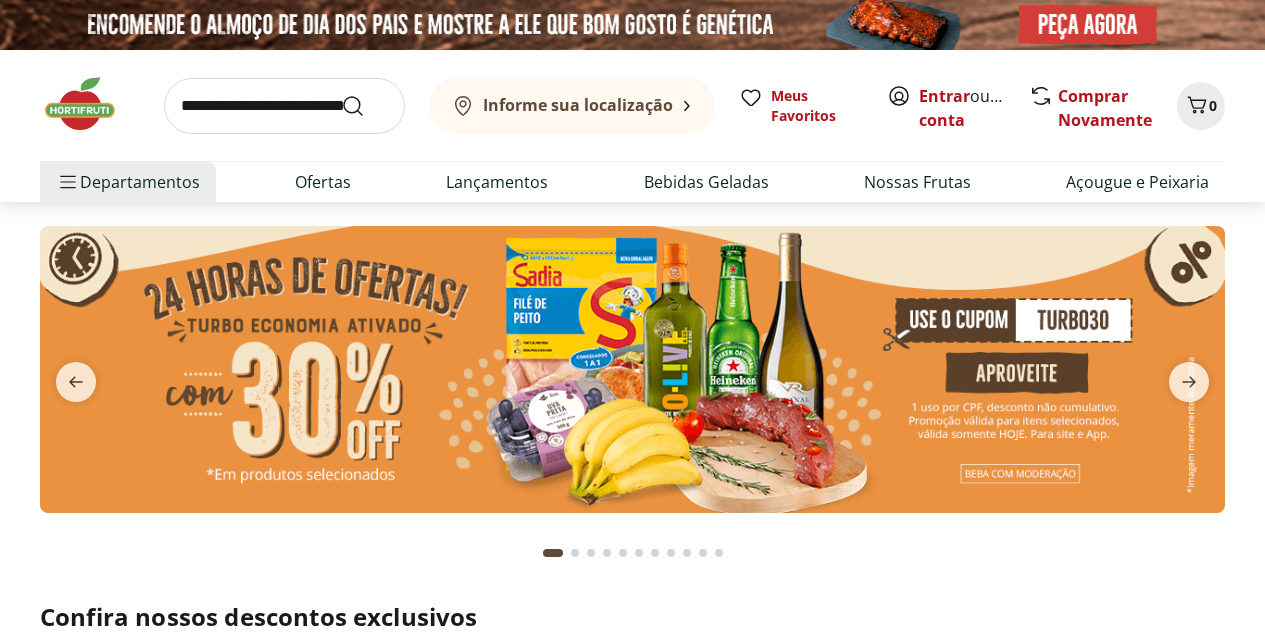 scroll, scrollTop: 0, scrollLeft: 0, axis: both 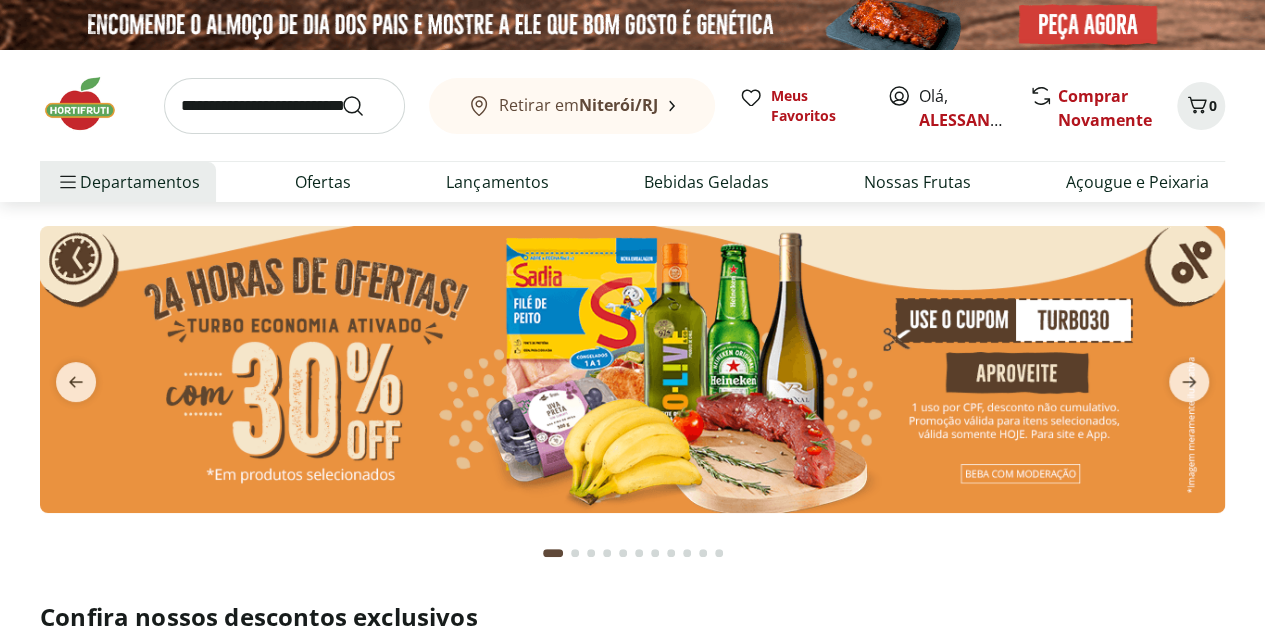 click at bounding box center (284, 106) 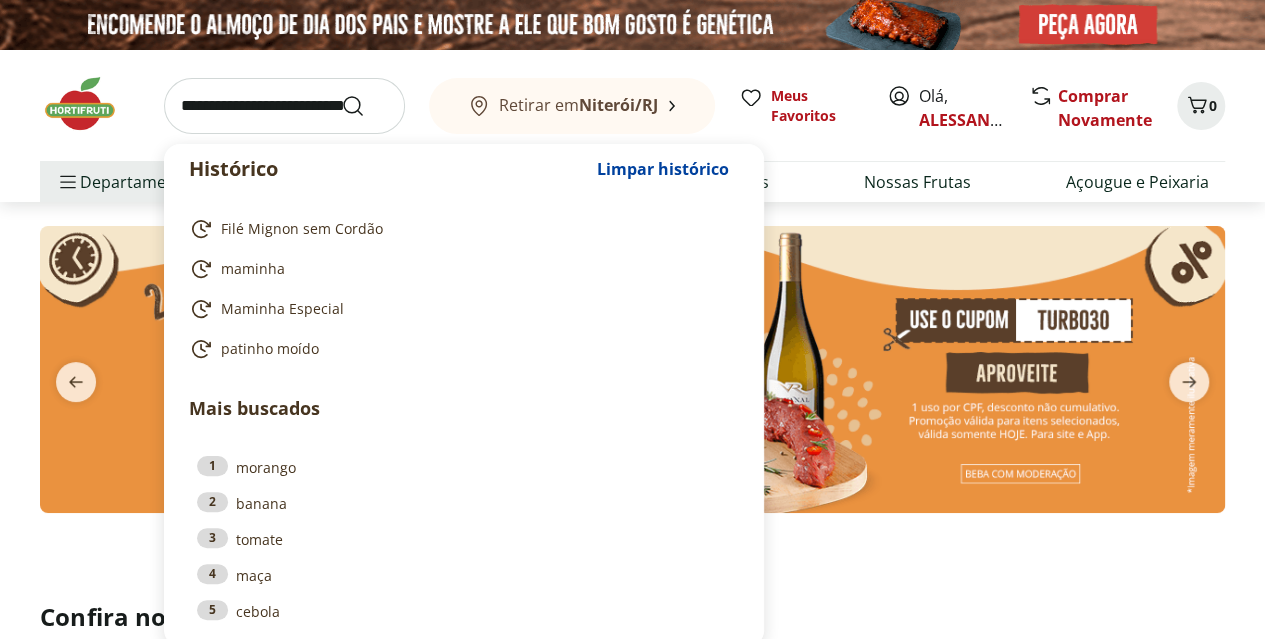 click on "Filé Mignon sem Cordão" at bounding box center [302, 229] 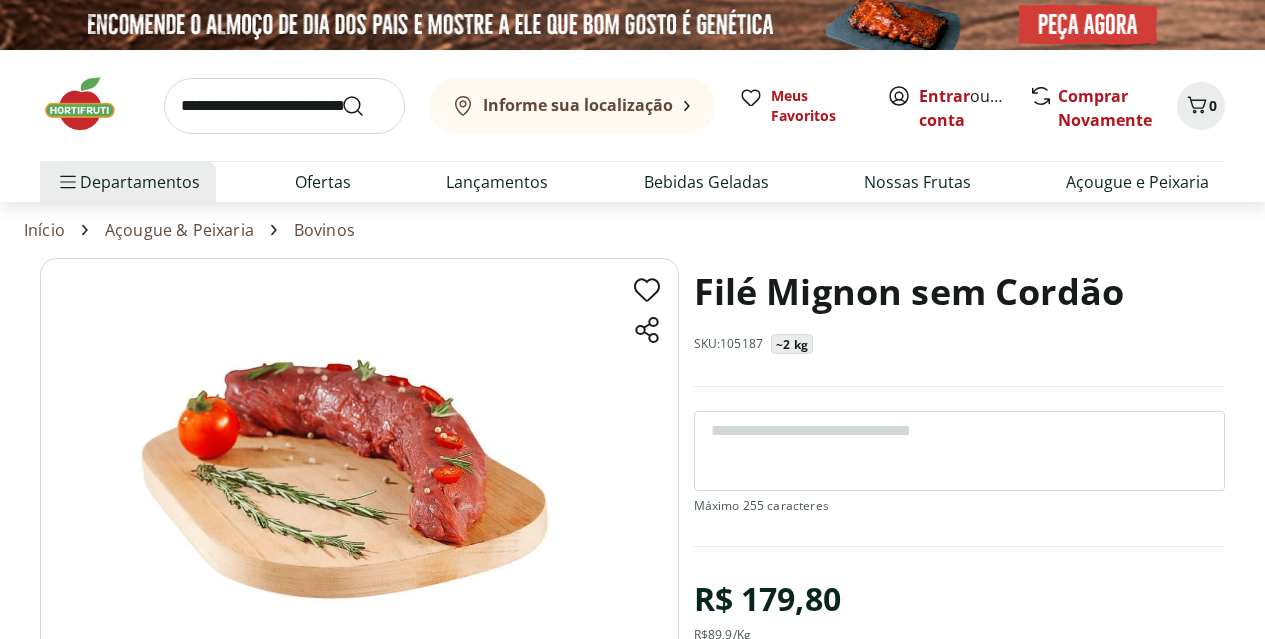 scroll, scrollTop: 0, scrollLeft: 0, axis: both 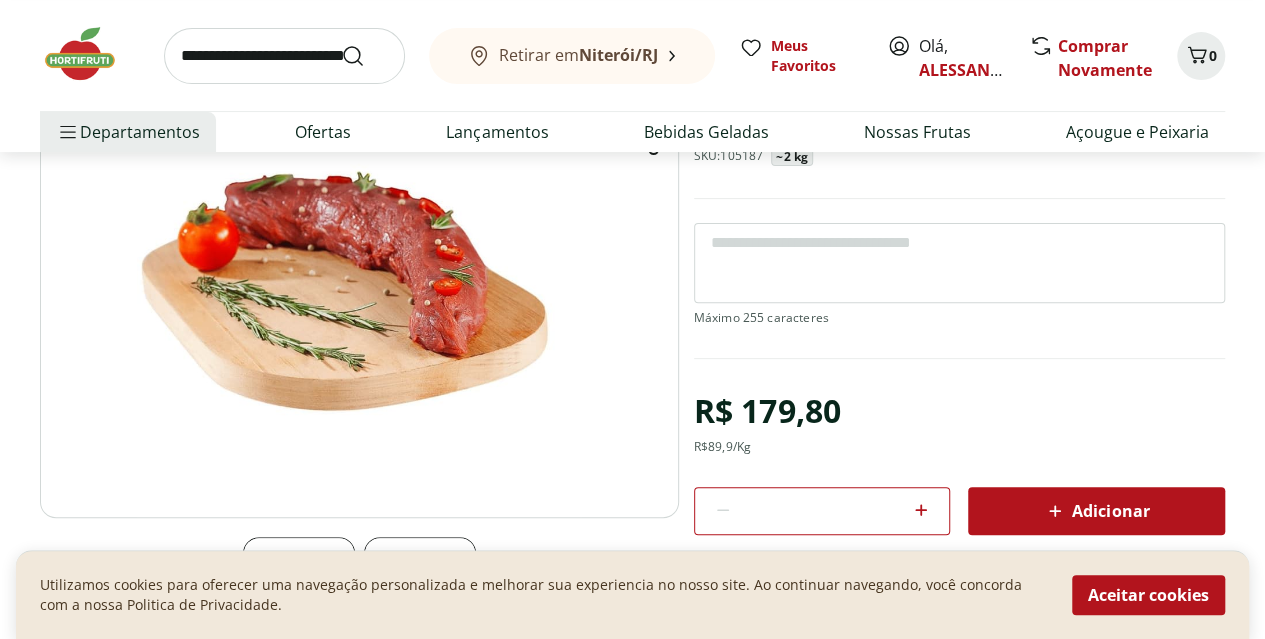 click on "Adicionar" at bounding box center [1096, 511] 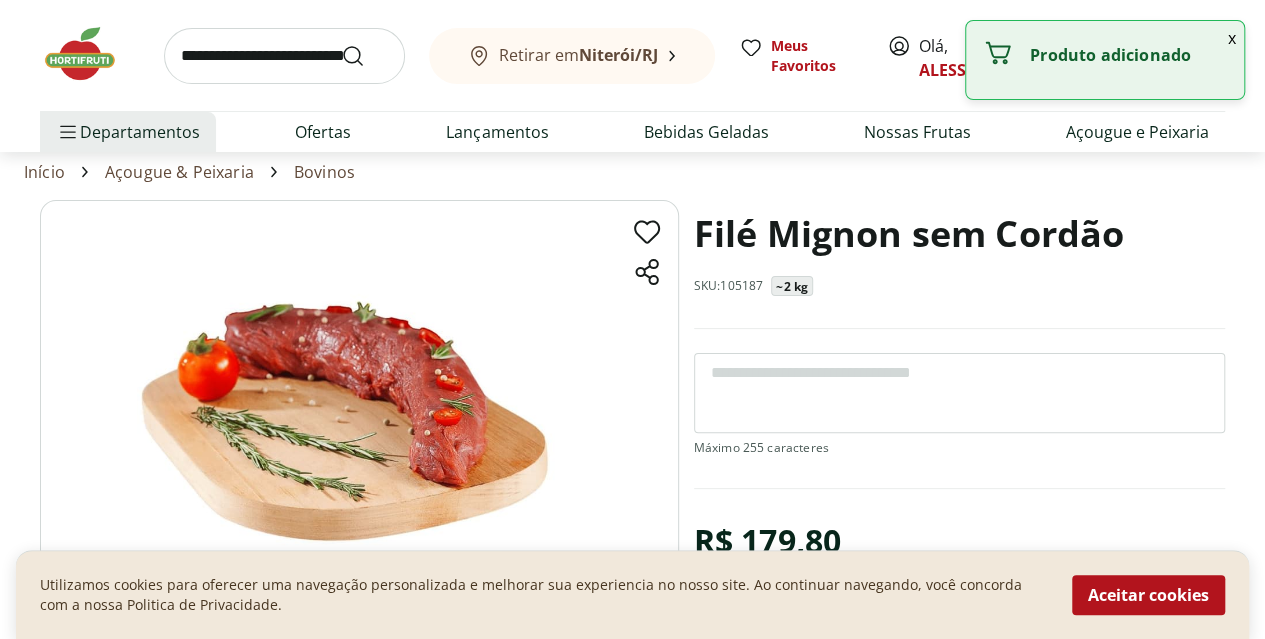 scroll, scrollTop: 0, scrollLeft: 0, axis: both 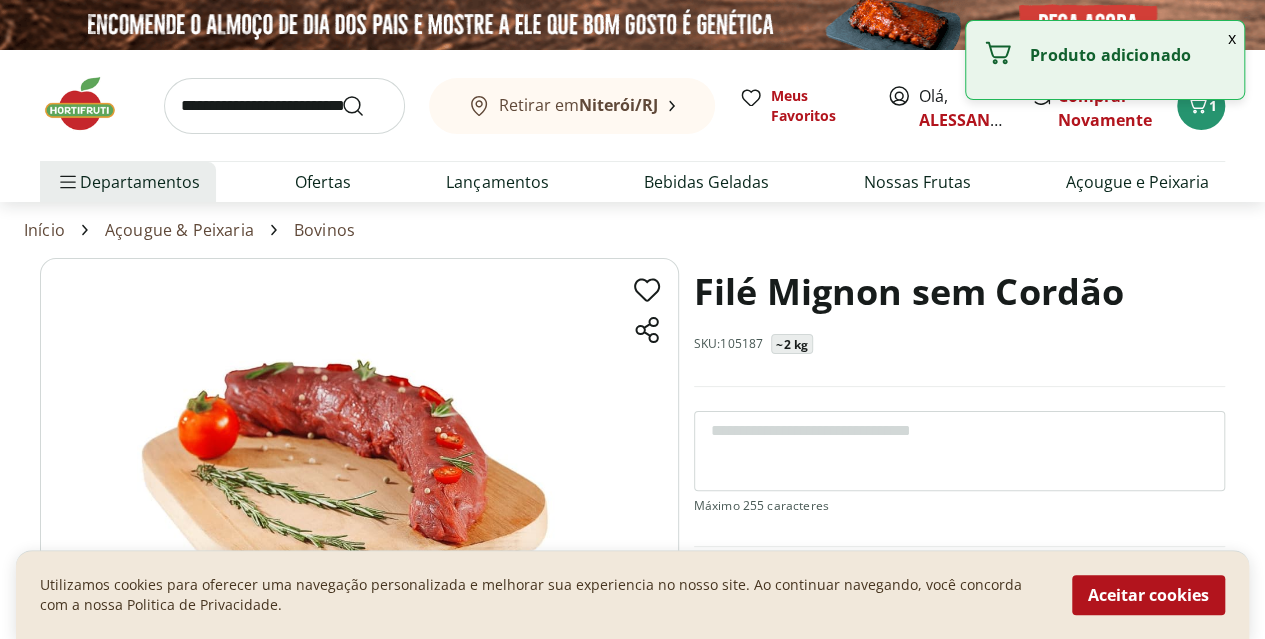 click on "Retirar em  Niterói/RJ" at bounding box center [578, 105] 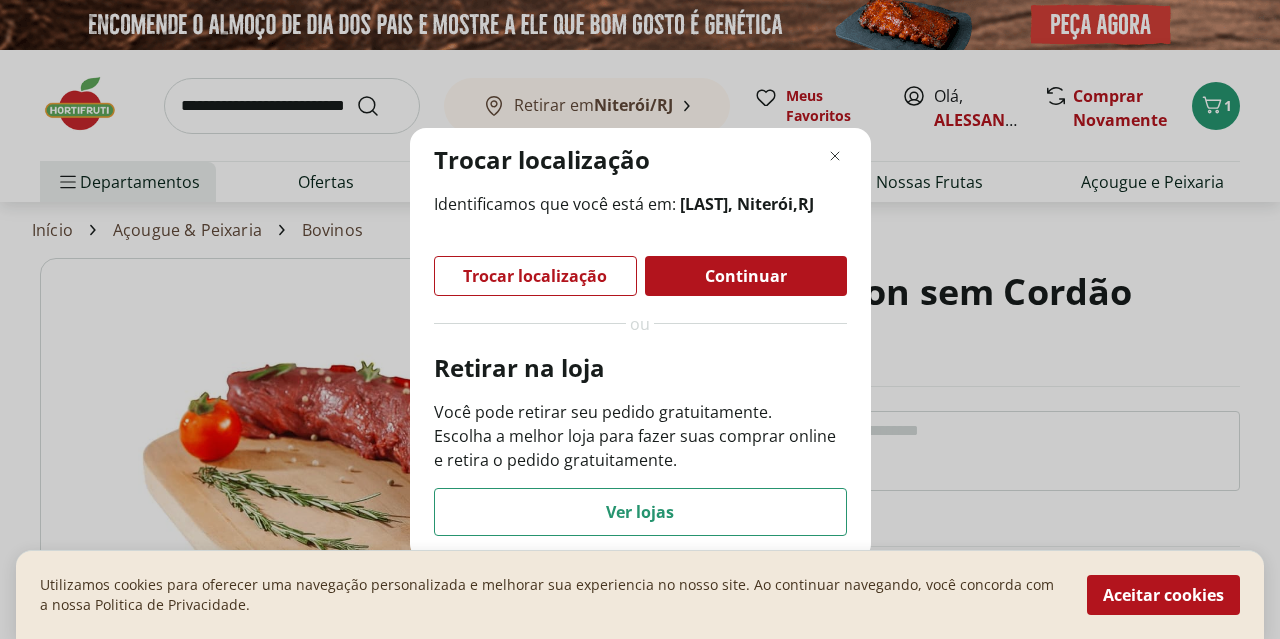 click 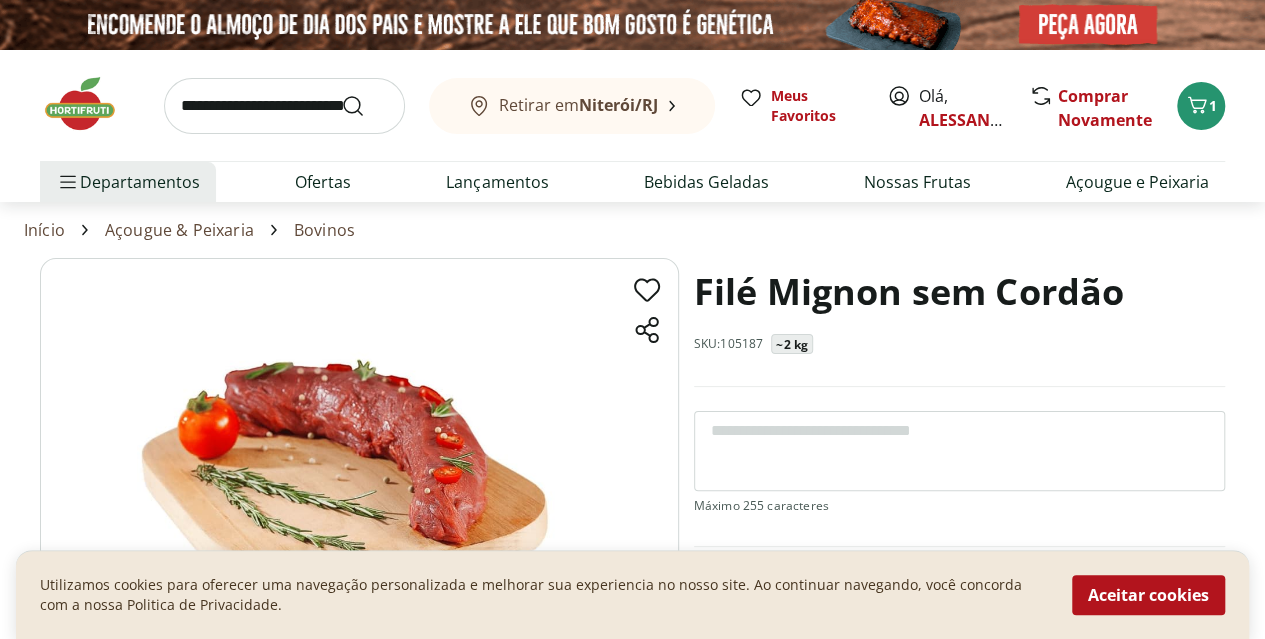 click at bounding box center [284, 106] 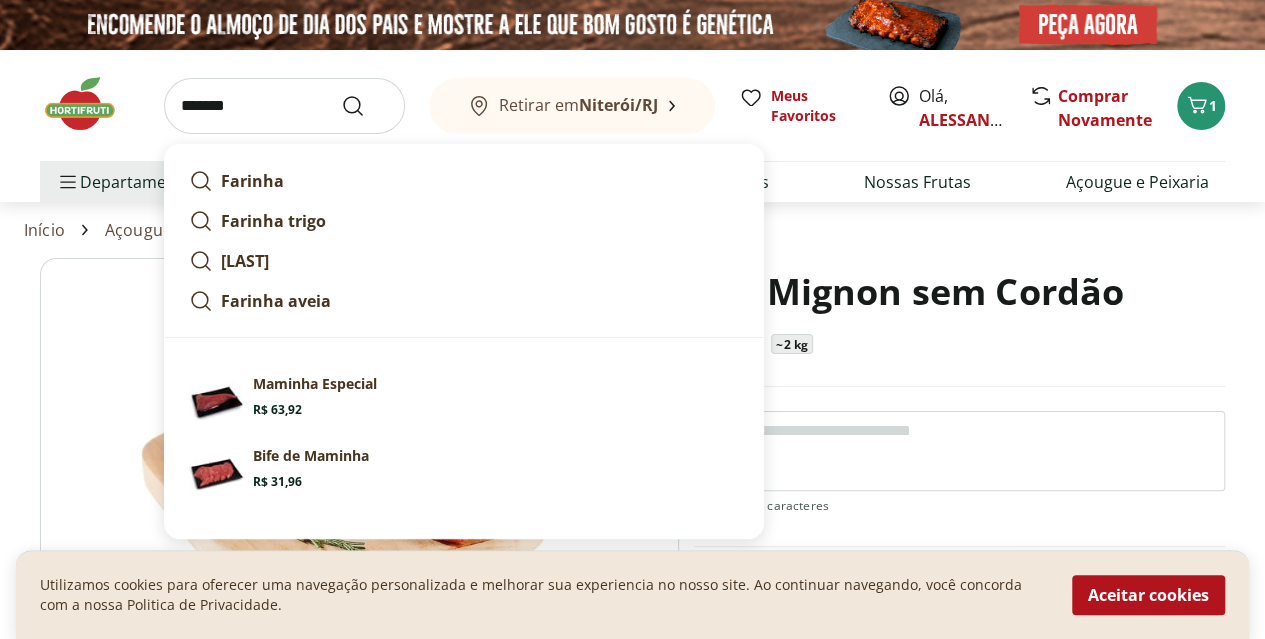 type on "*******" 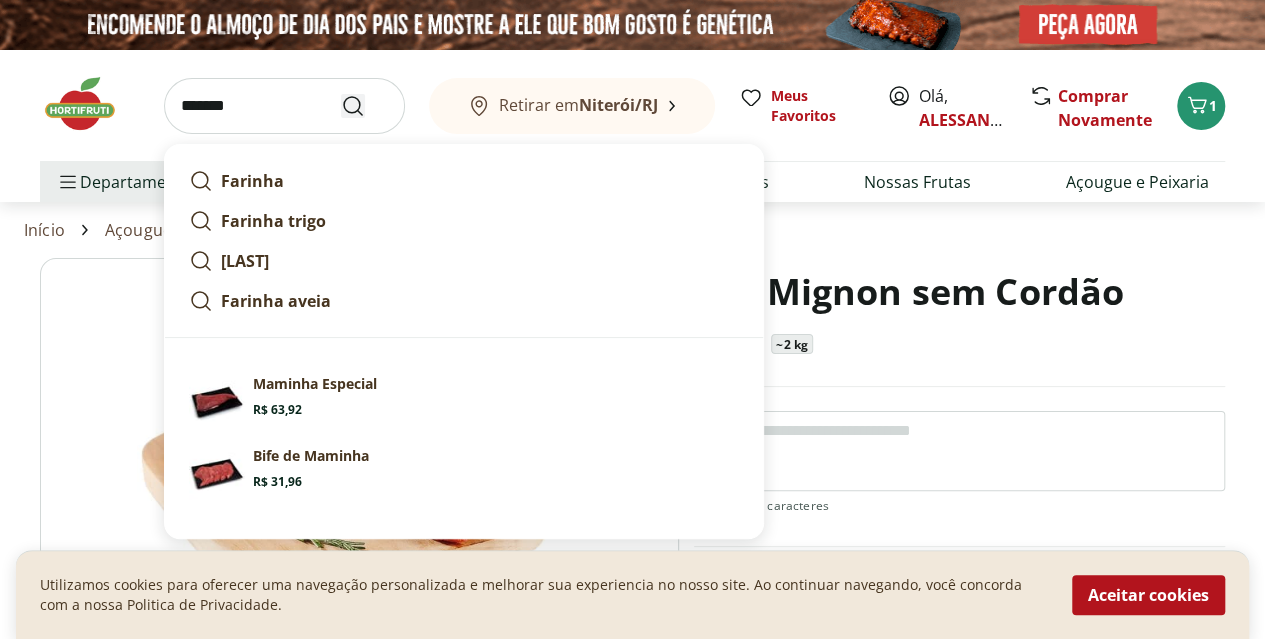 click 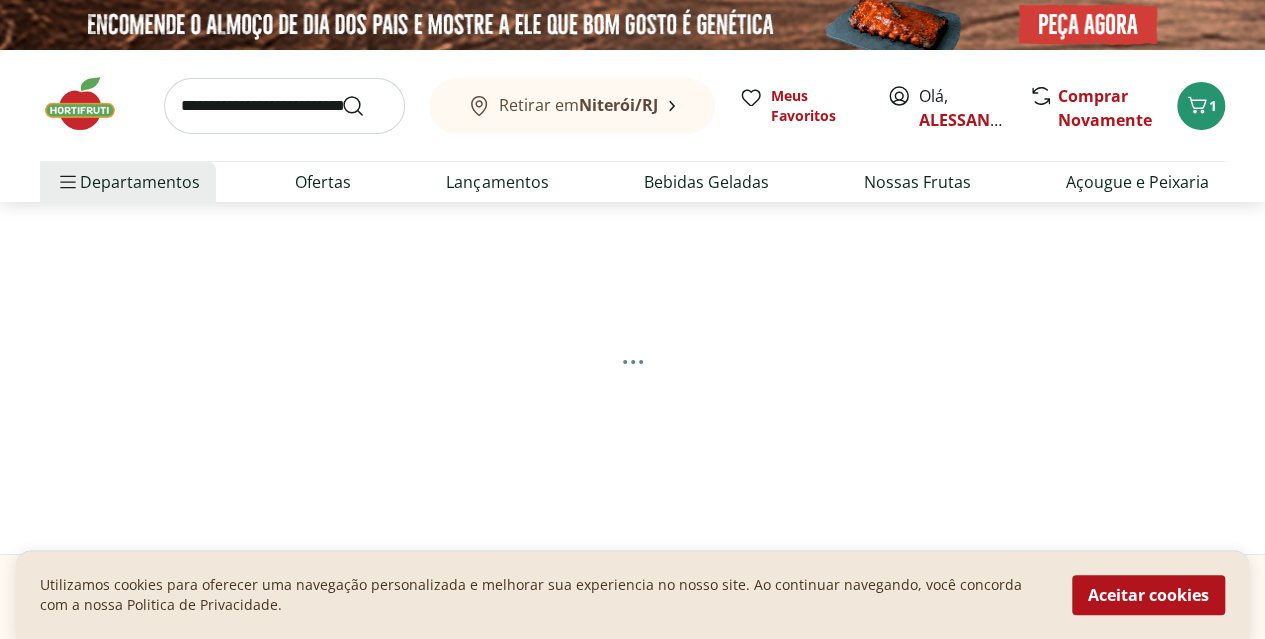 select on "**********" 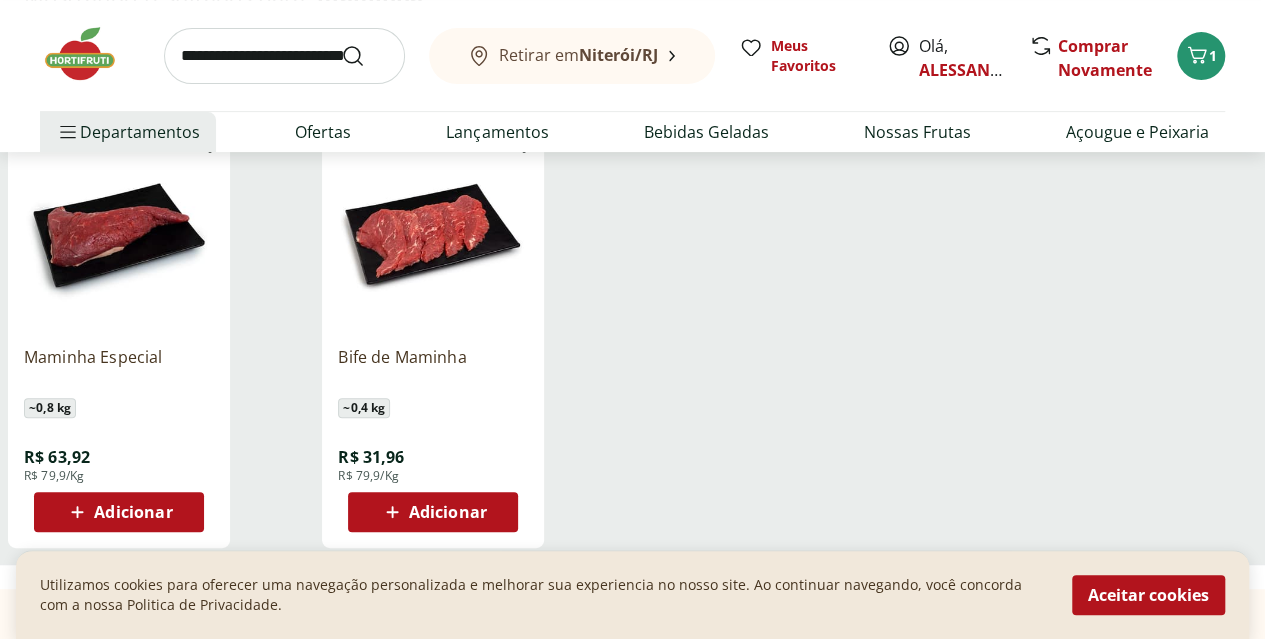 scroll, scrollTop: 307, scrollLeft: 0, axis: vertical 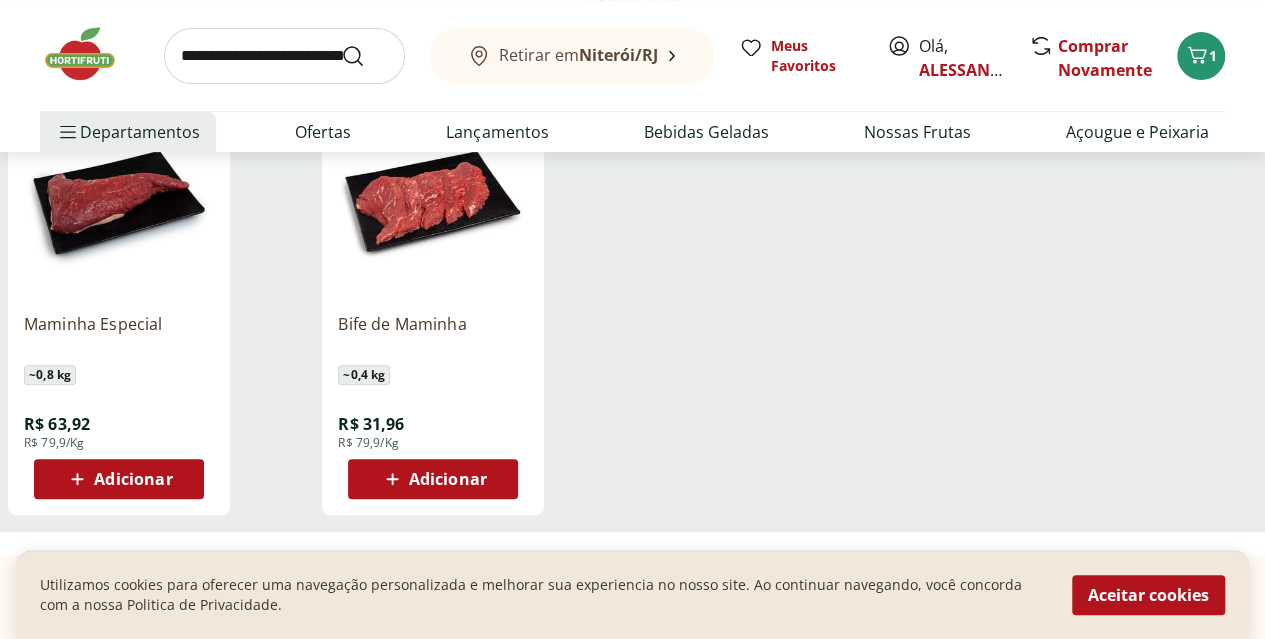 click on "Adicionar" at bounding box center [118, 479] 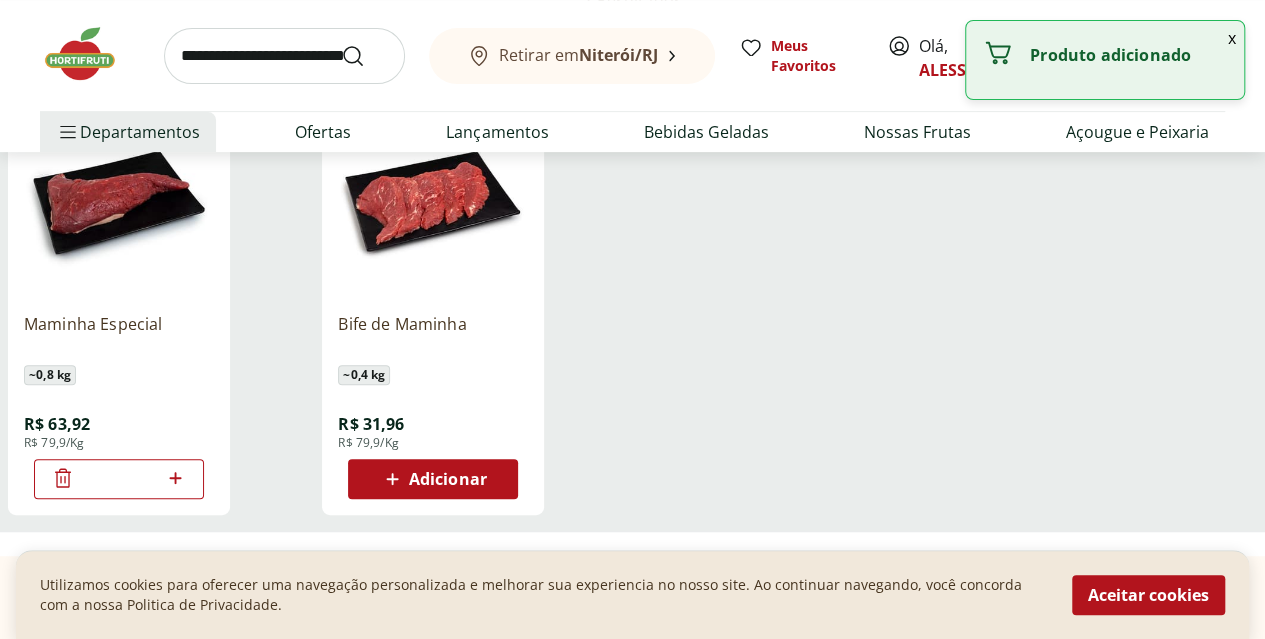click on "Maminha Especial ~ 0,8 kg R$ 63,92 R$ 79,9/Kg *" at bounding box center [119, 398] 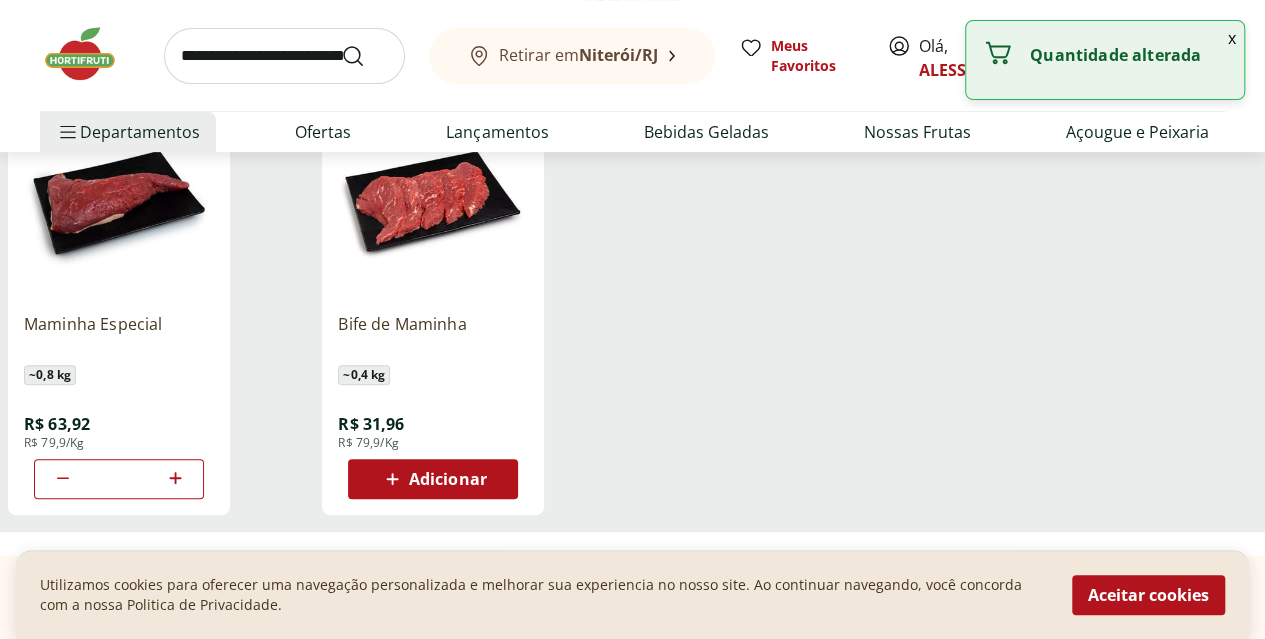click on "Aceitar cookies" at bounding box center (1148, 595) 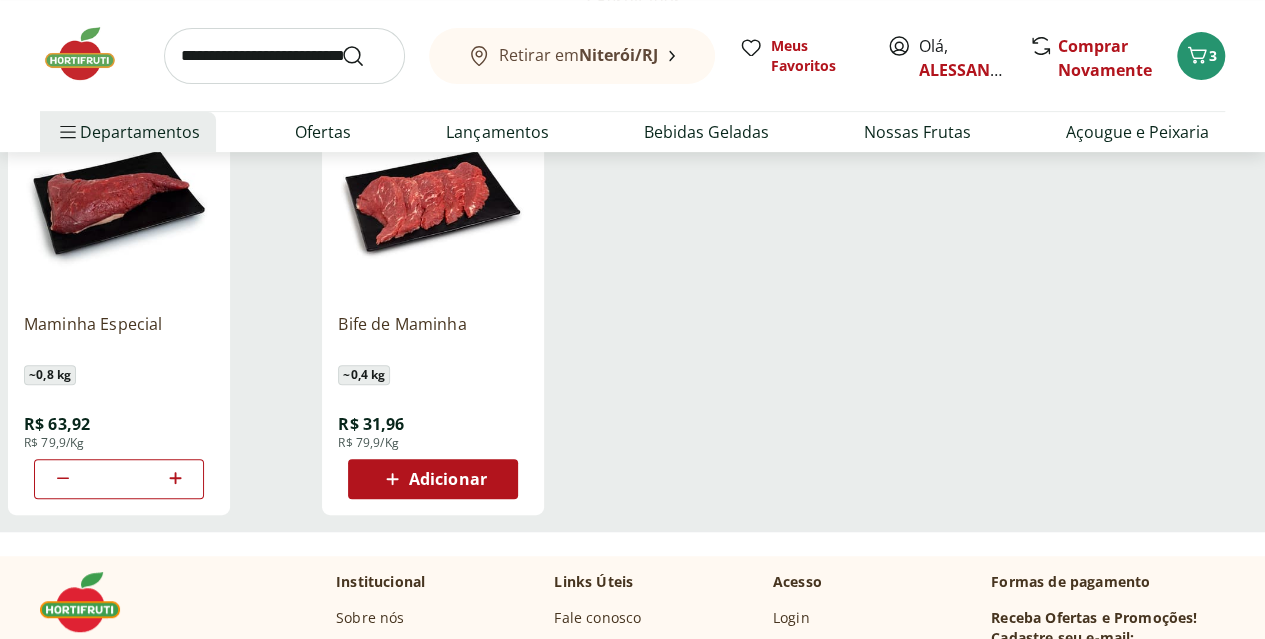 click at bounding box center [284, 56] 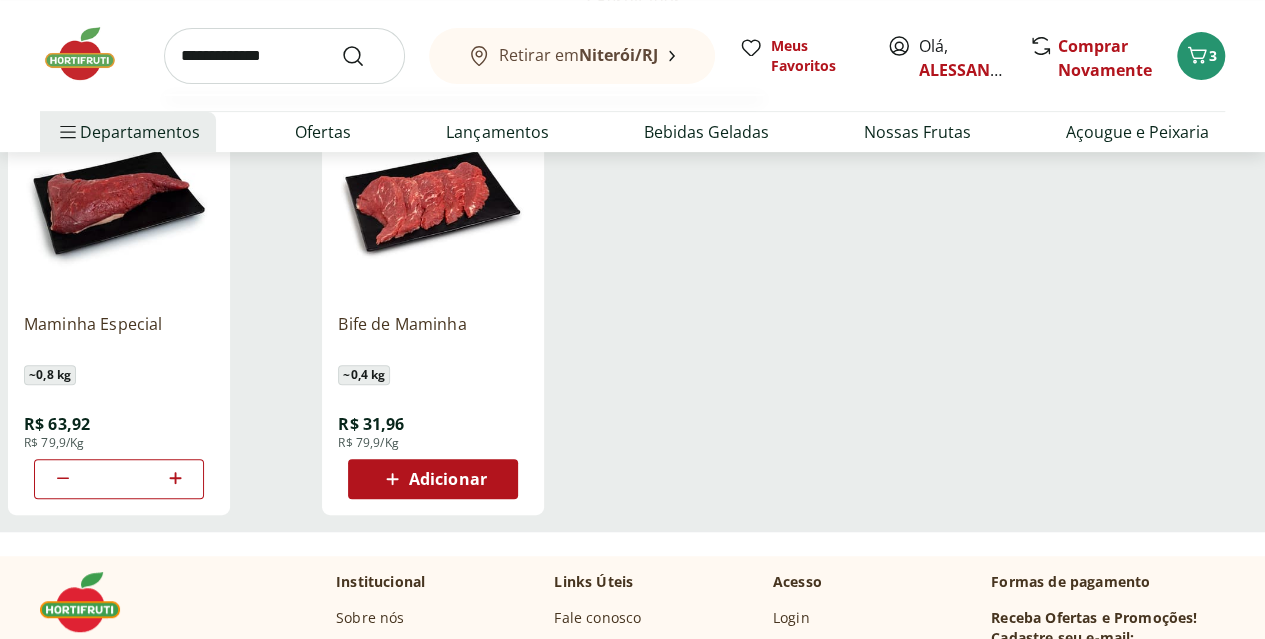 type on "**********" 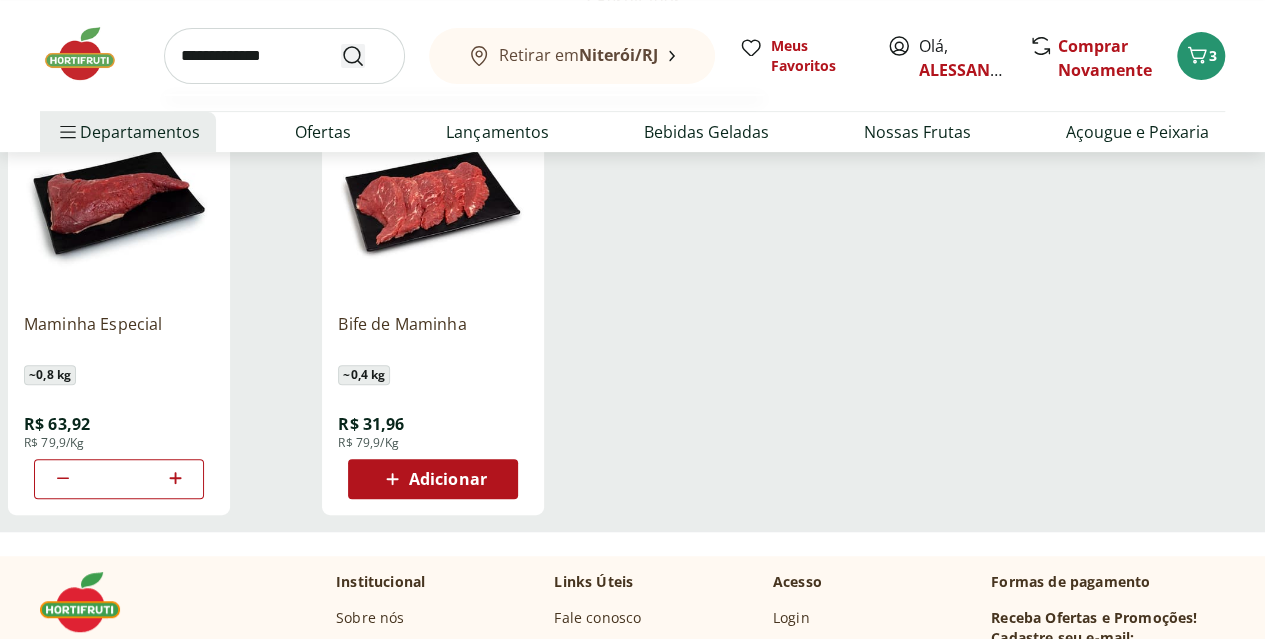 click 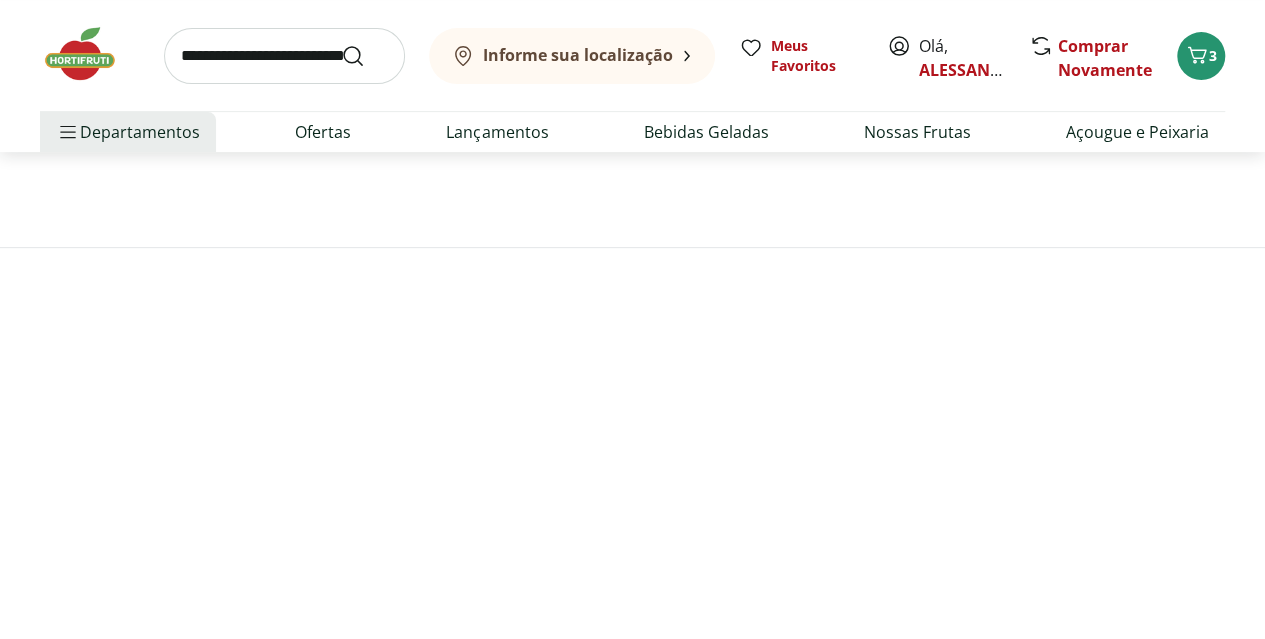 scroll, scrollTop: 0, scrollLeft: 0, axis: both 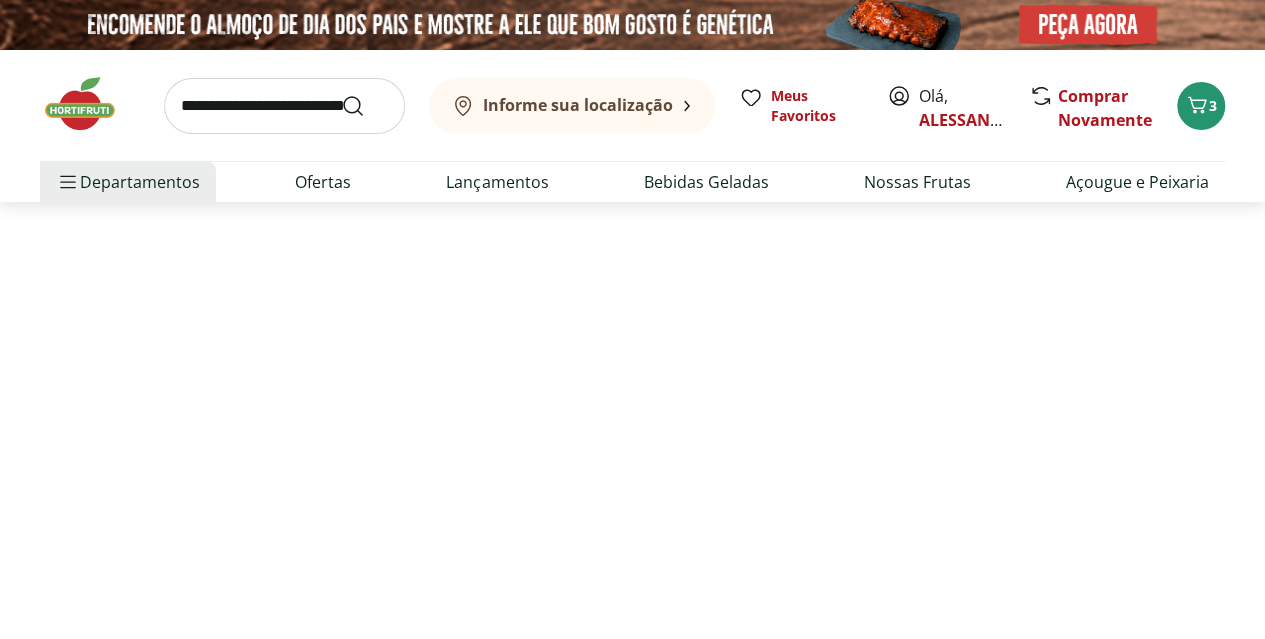 select on "**********" 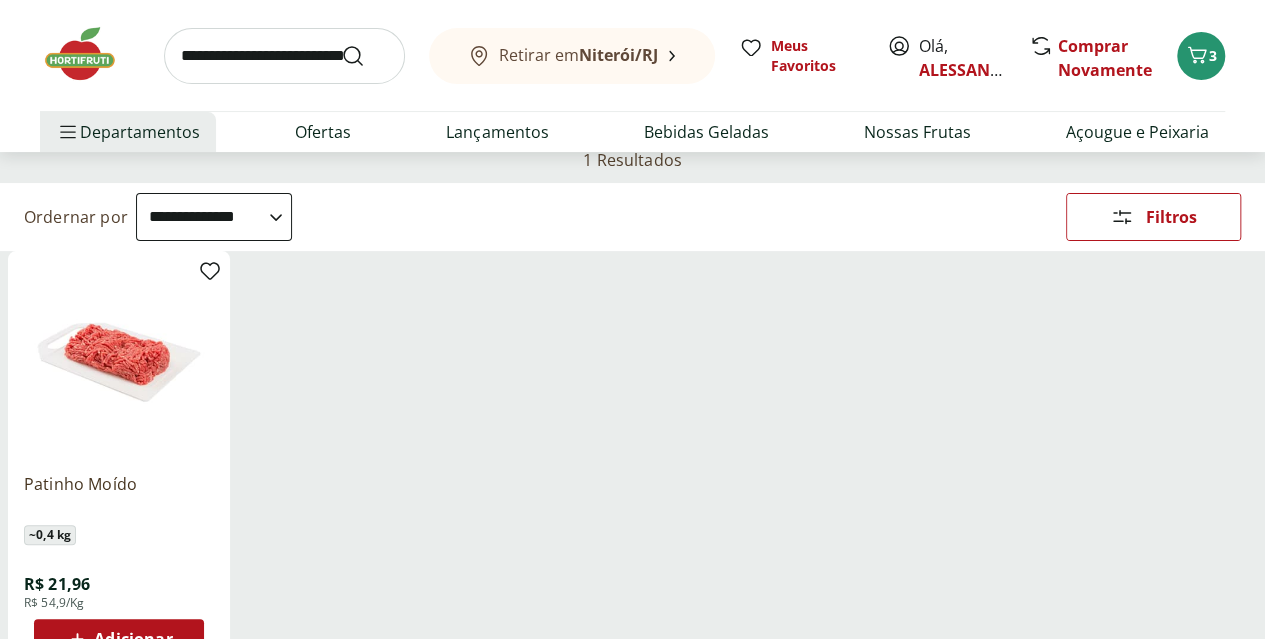 scroll, scrollTop: 142, scrollLeft: 0, axis: vertical 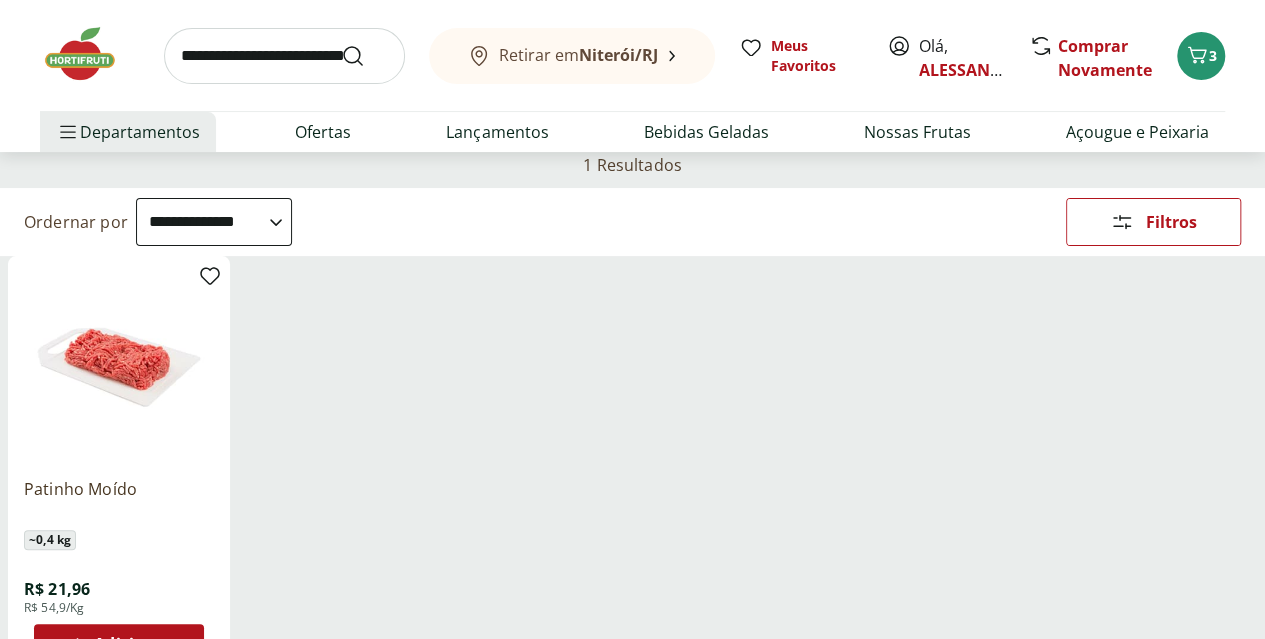 click at bounding box center [284, 56] 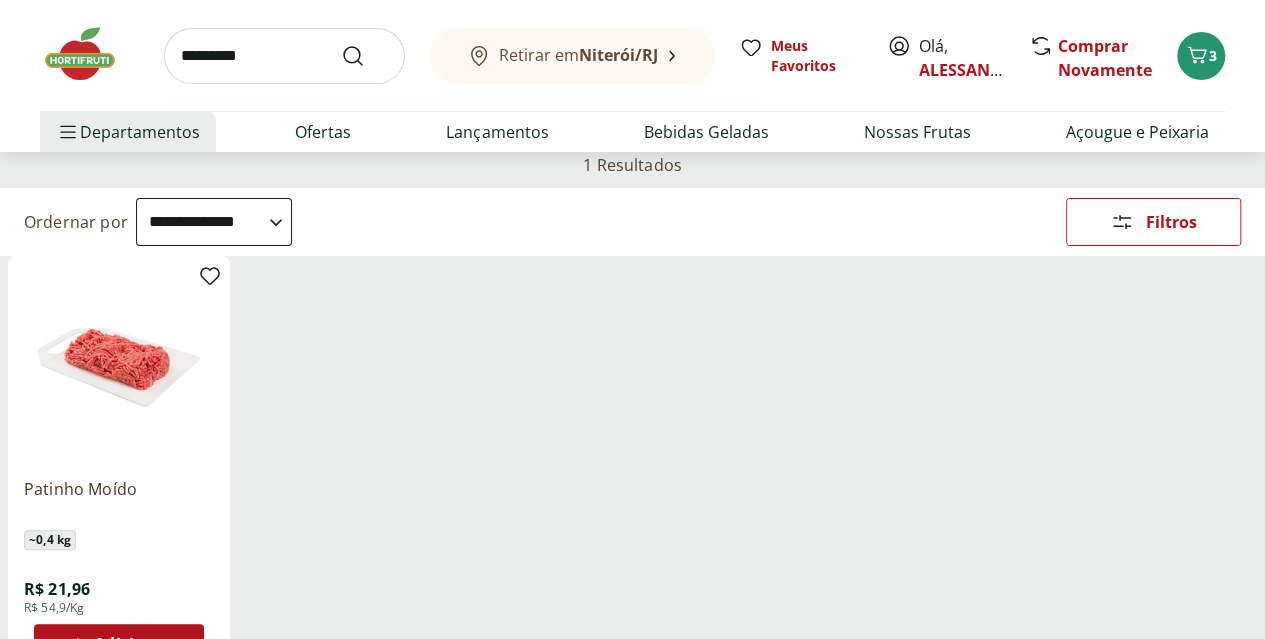 type on "**********" 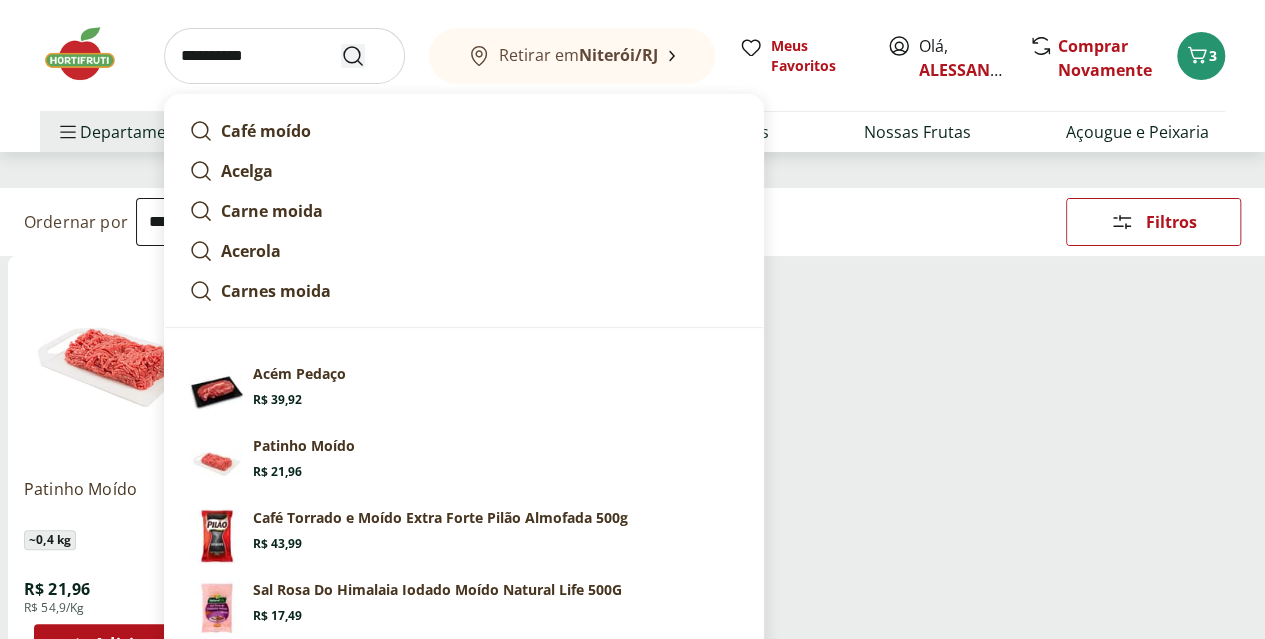 click 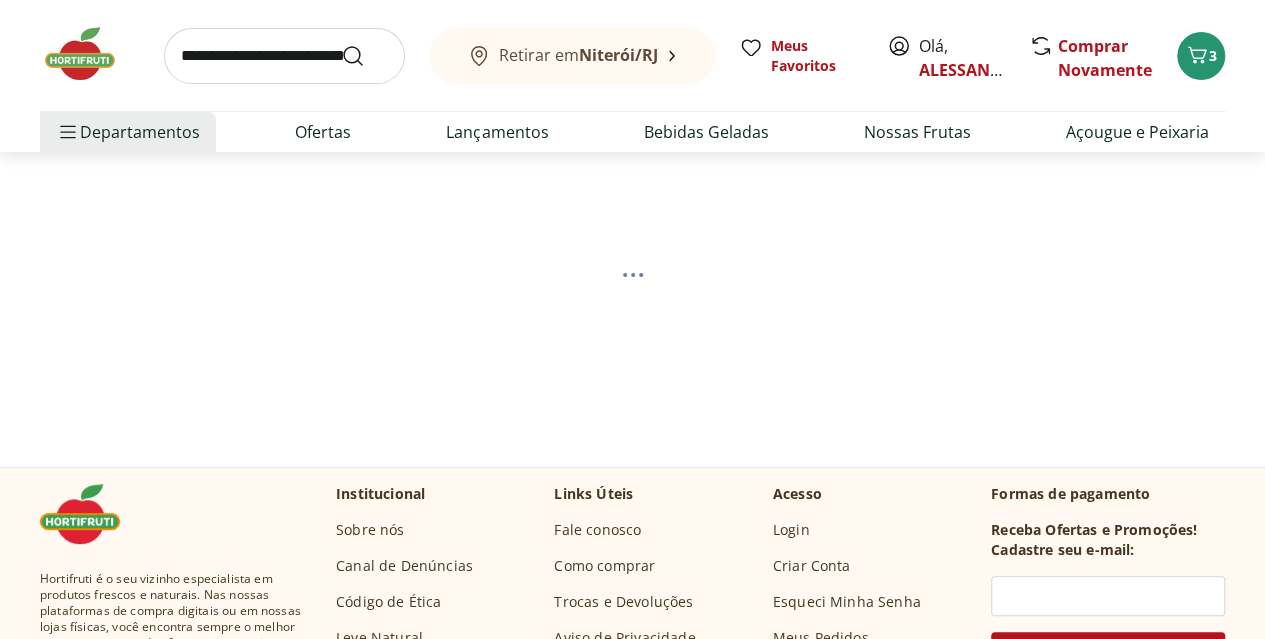 scroll, scrollTop: 108, scrollLeft: 0, axis: vertical 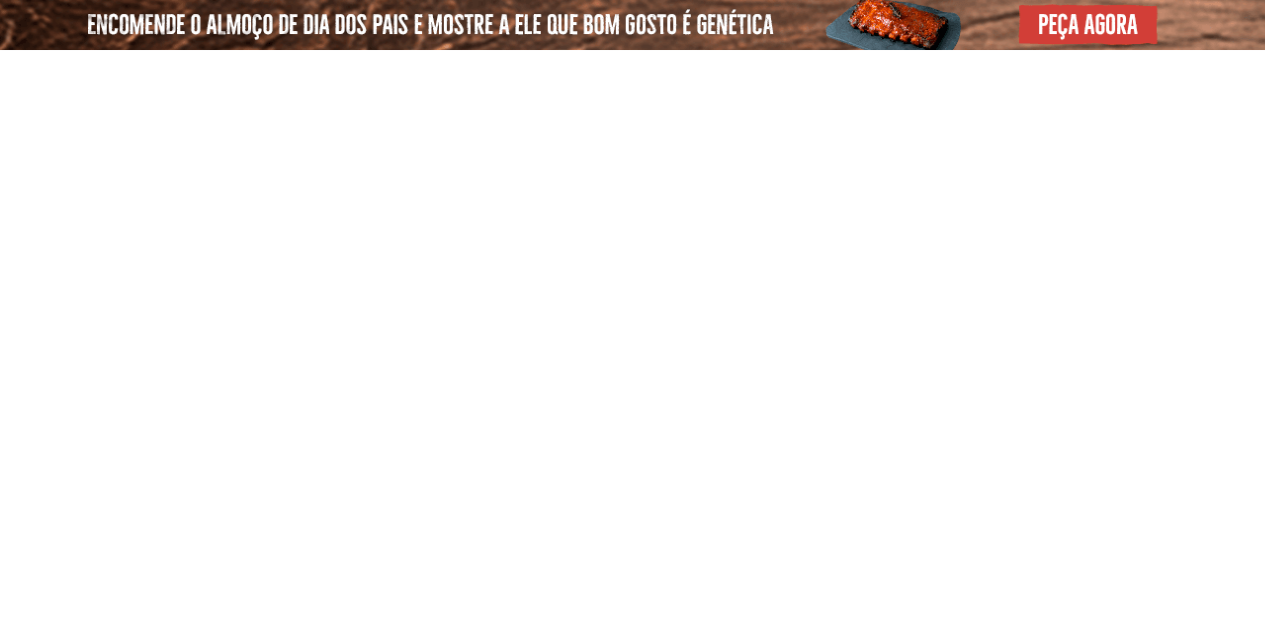 select on "**********" 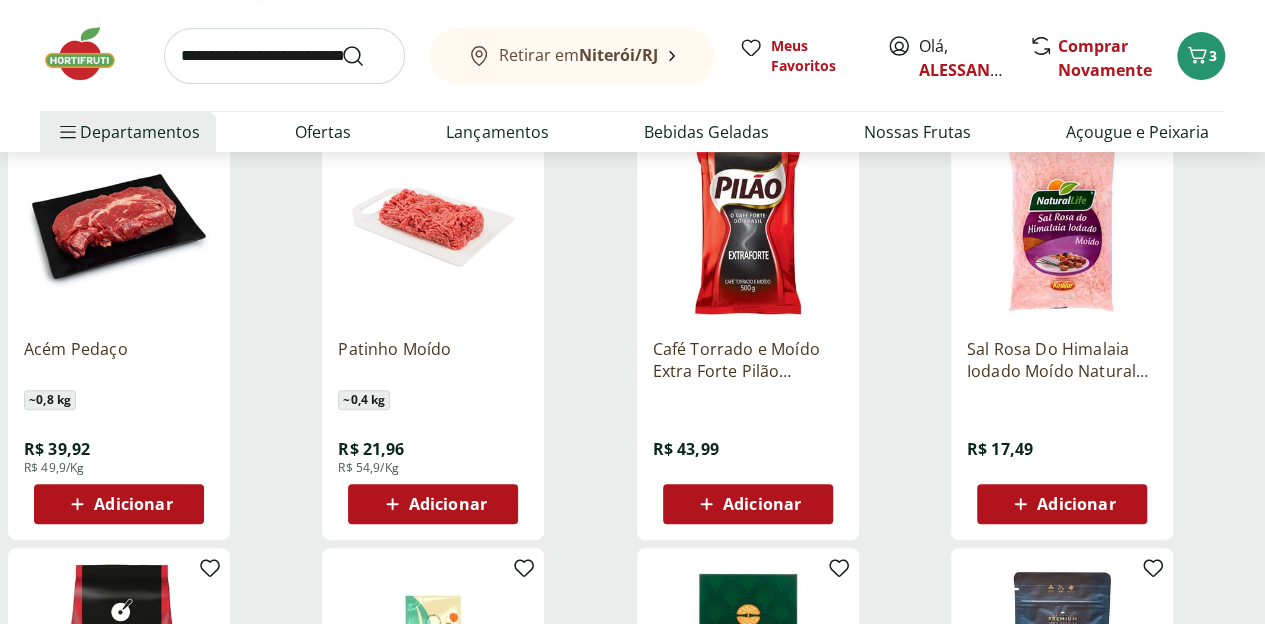 scroll, scrollTop: 287, scrollLeft: 0, axis: vertical 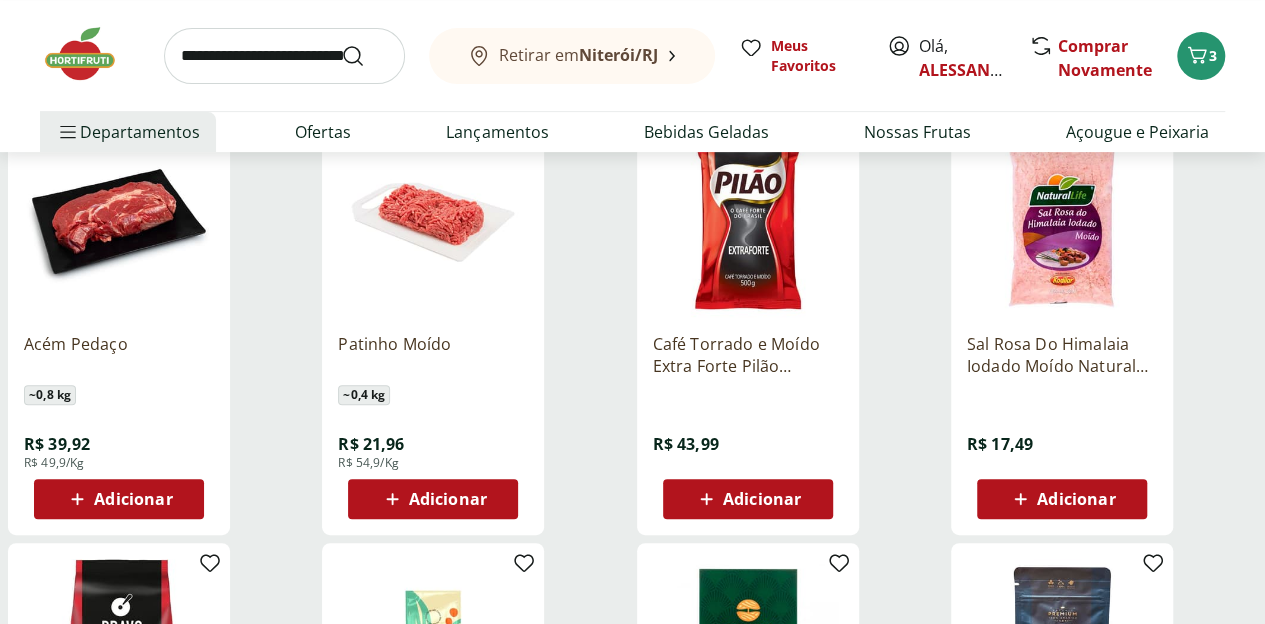 click at bounding box center (433, 222) 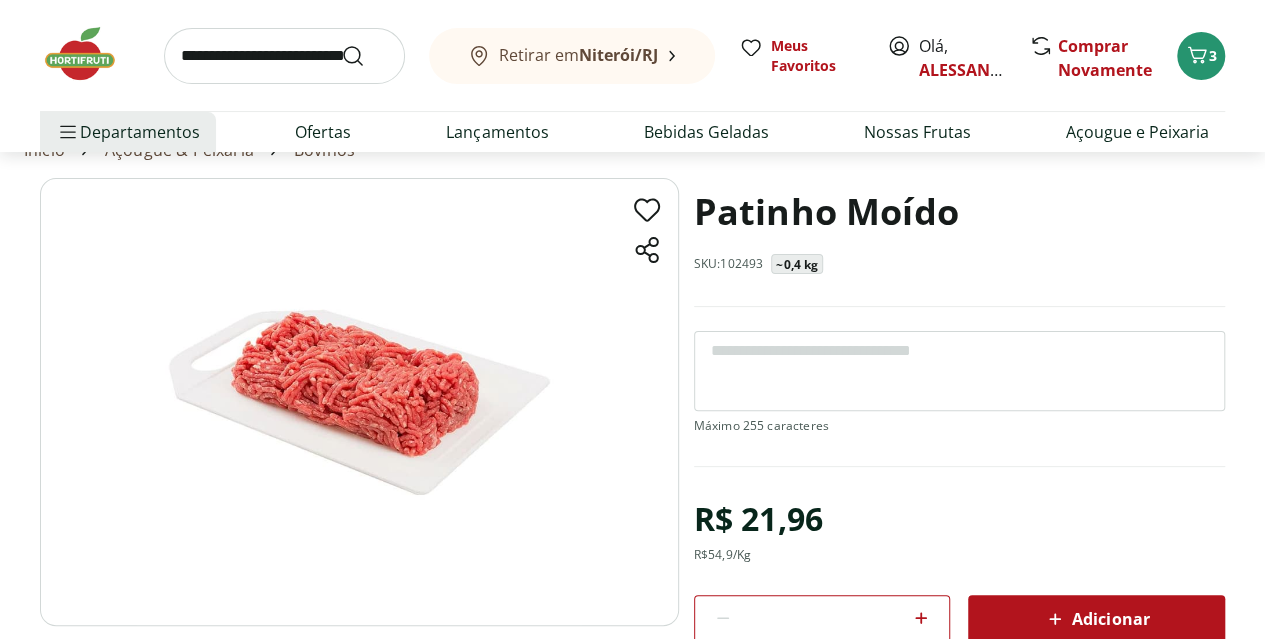 scroll, scrollTop: 205, scrollLeft: 0, axis: vertical 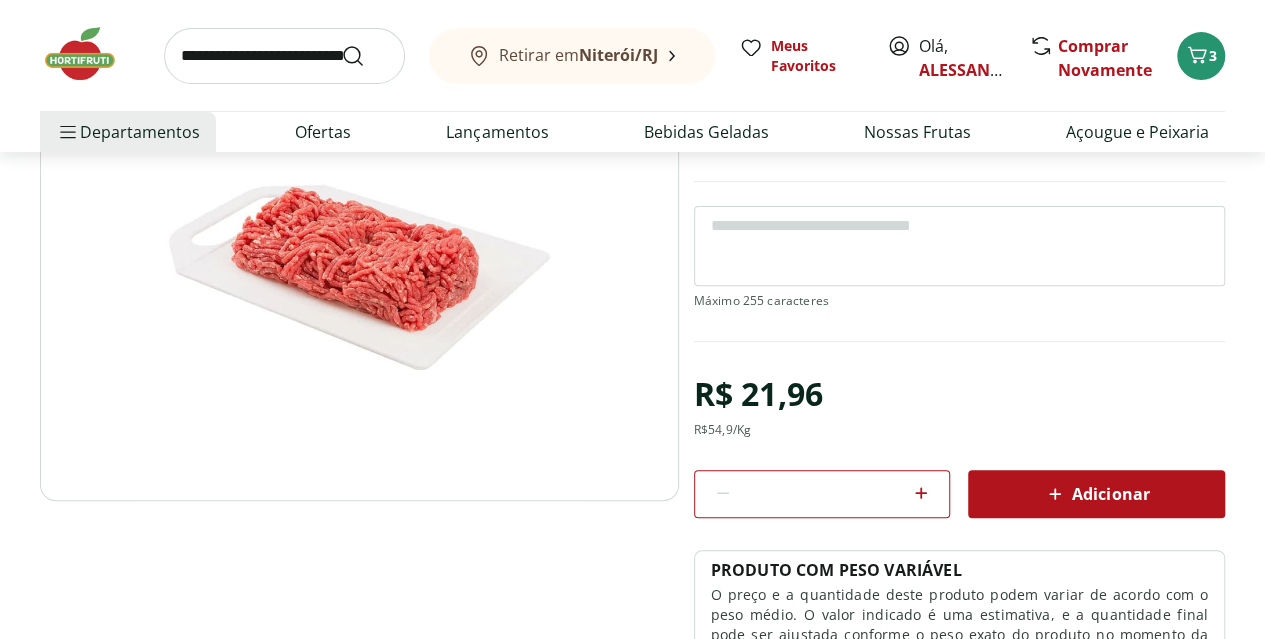 click 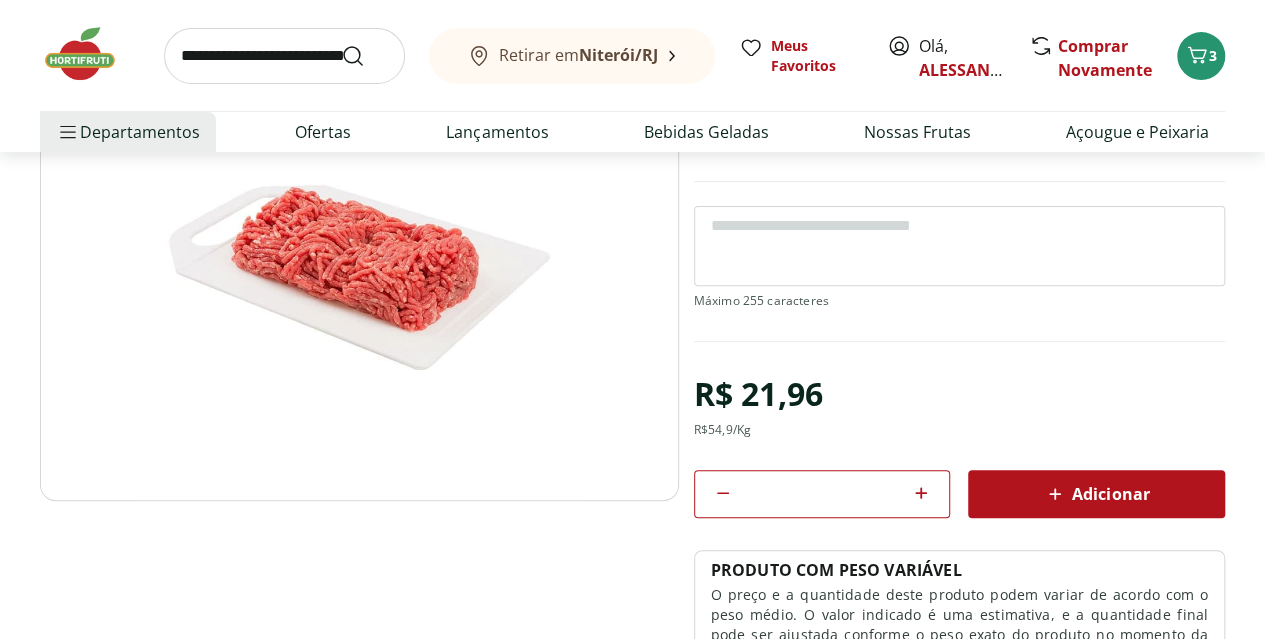 click on "Adicionar" at bounding box center [1096, 494] 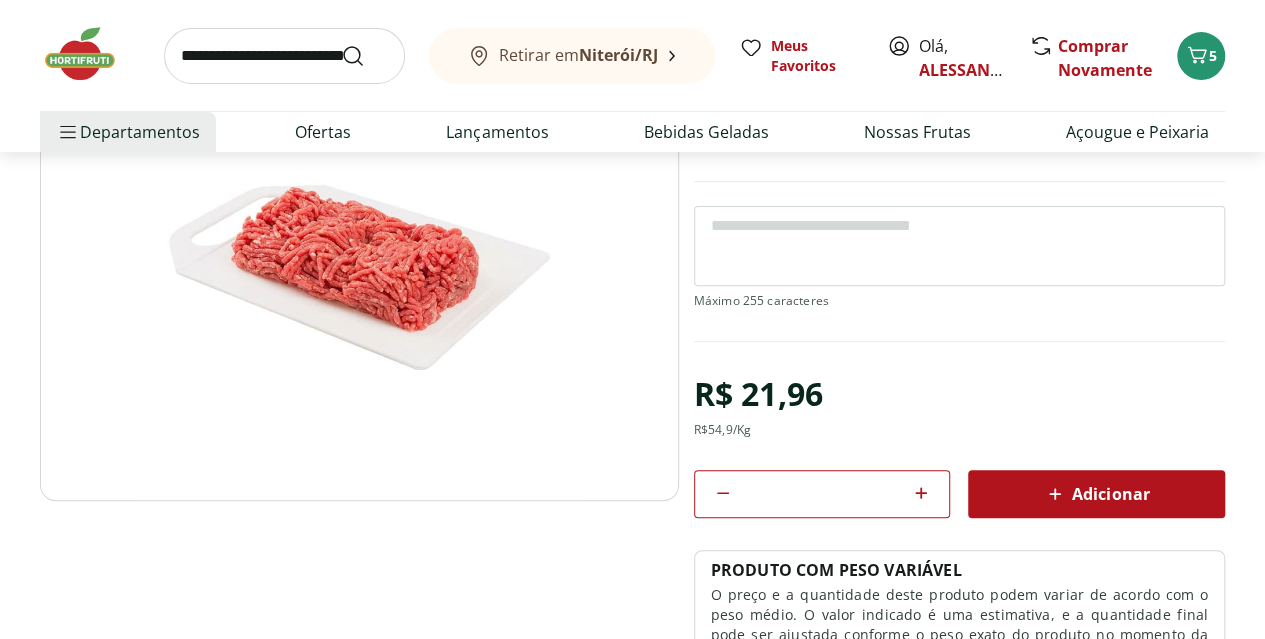 click at bounding box center [284, 56] 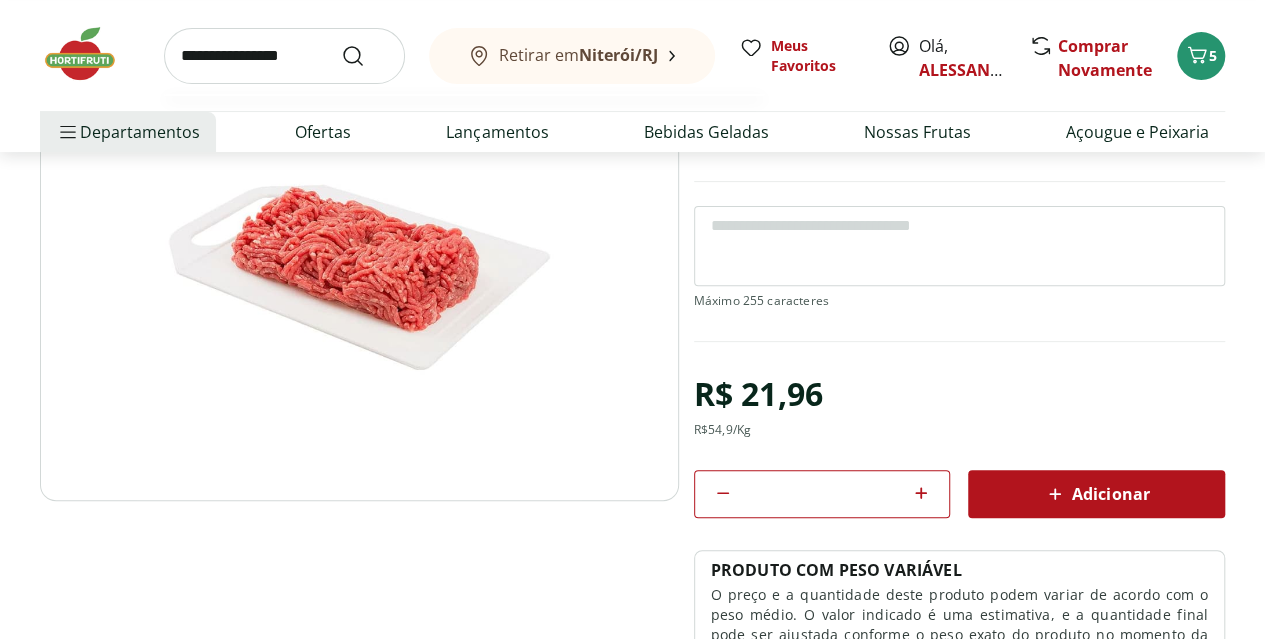 type on "**********" 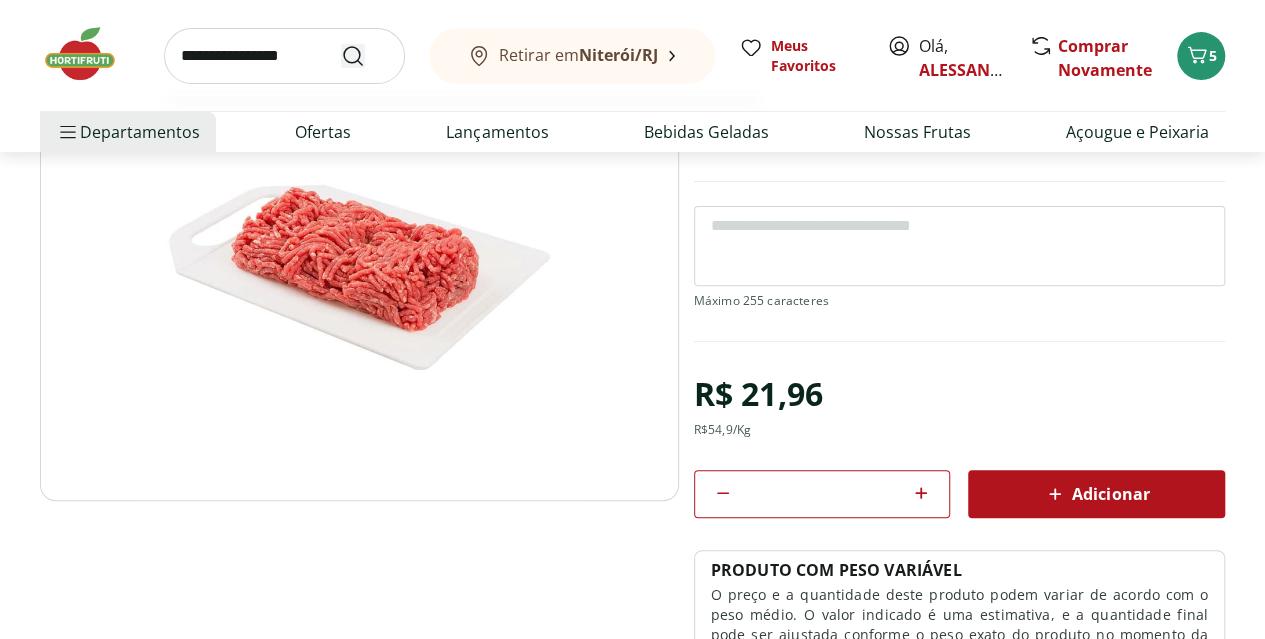click 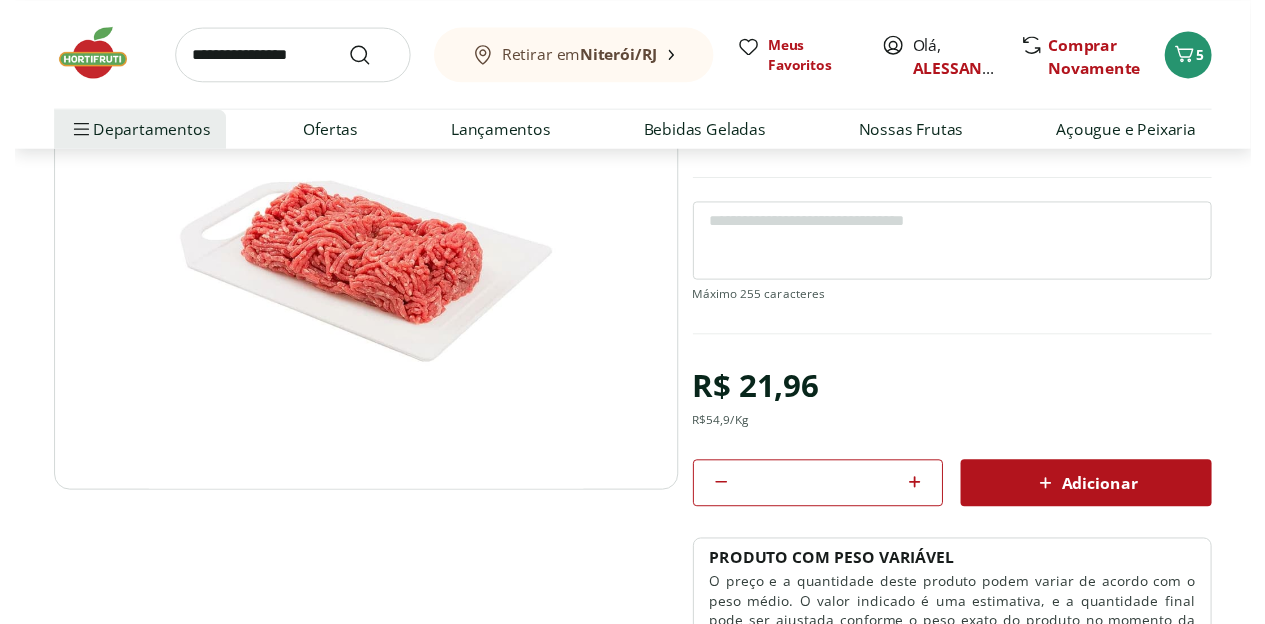 scroll, scrollTop: 0, scrollLeft: 0, axis: both 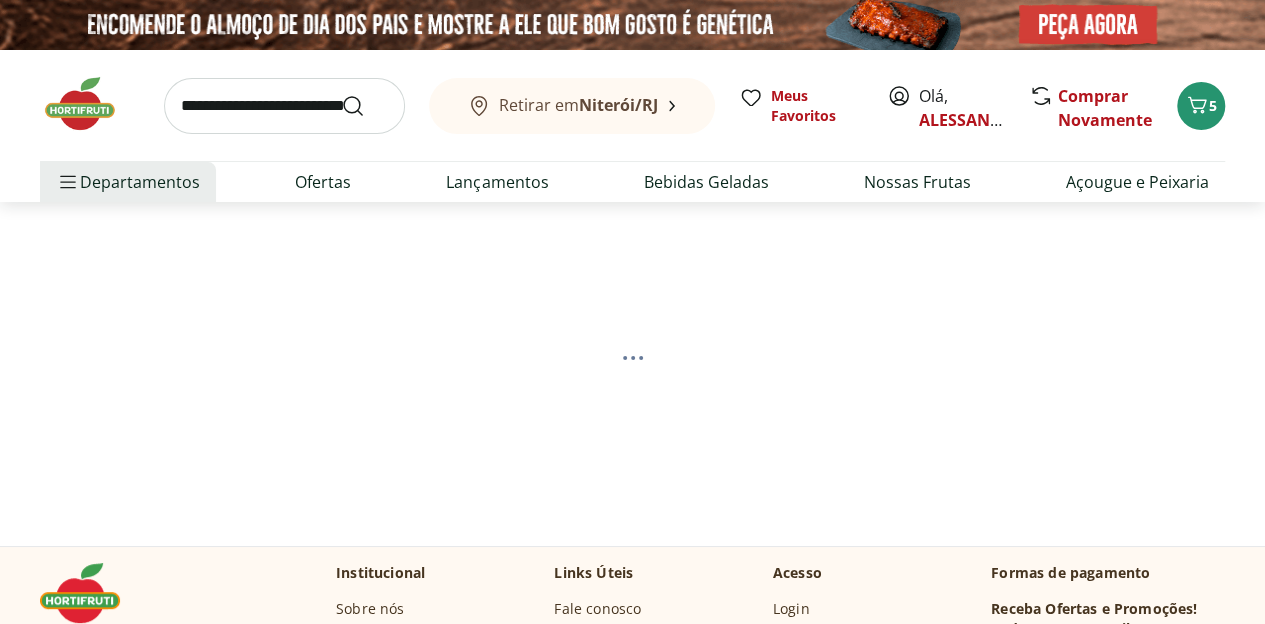 select on "**********" 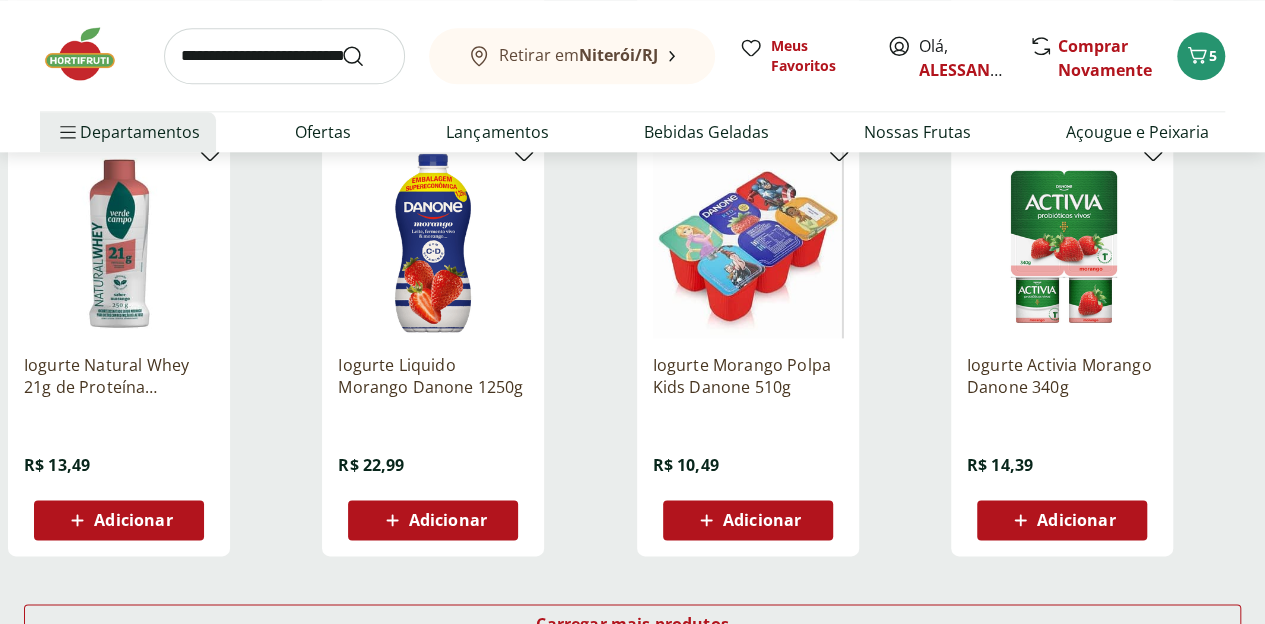 scroll, scrollTop: 1144, scrollLeft: 0, axis: vertical 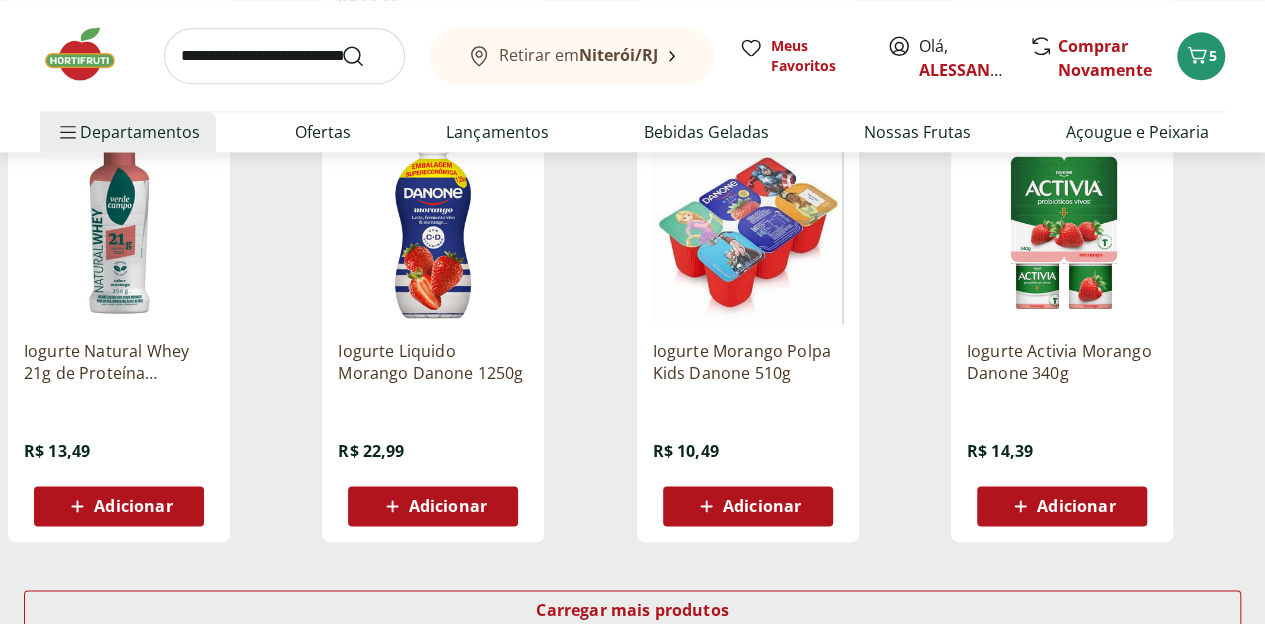 click at bounding box center (1062, 229) 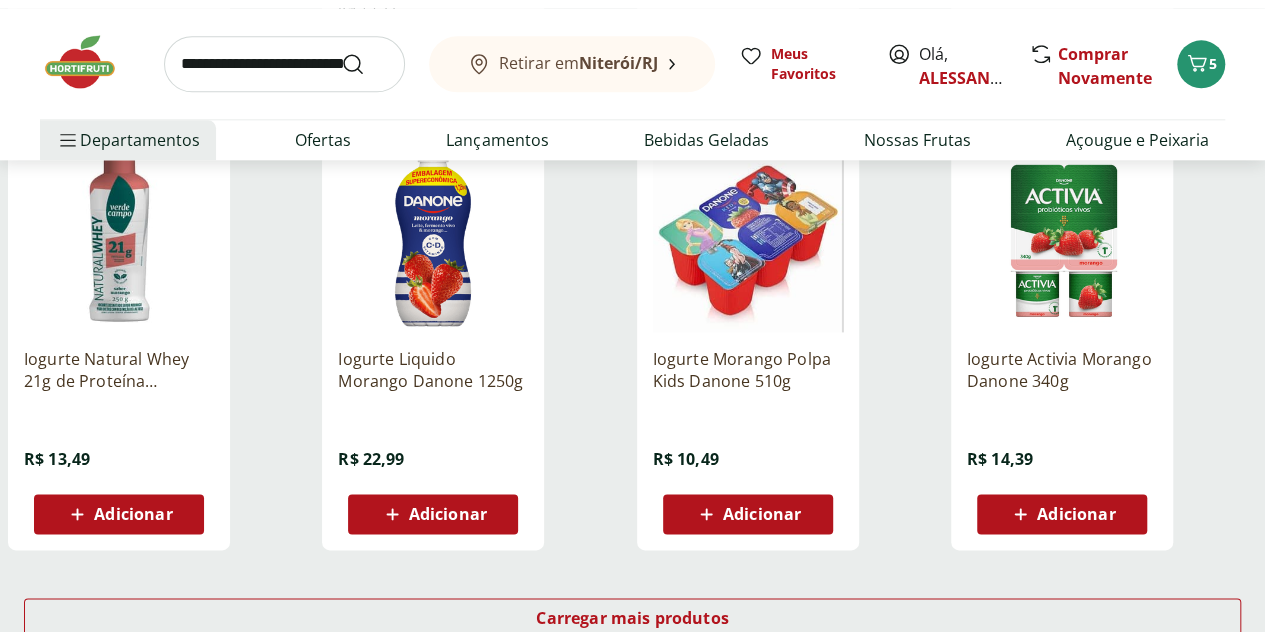 scroll, scrollTop: 0, scrollLeft: 0, axis: both 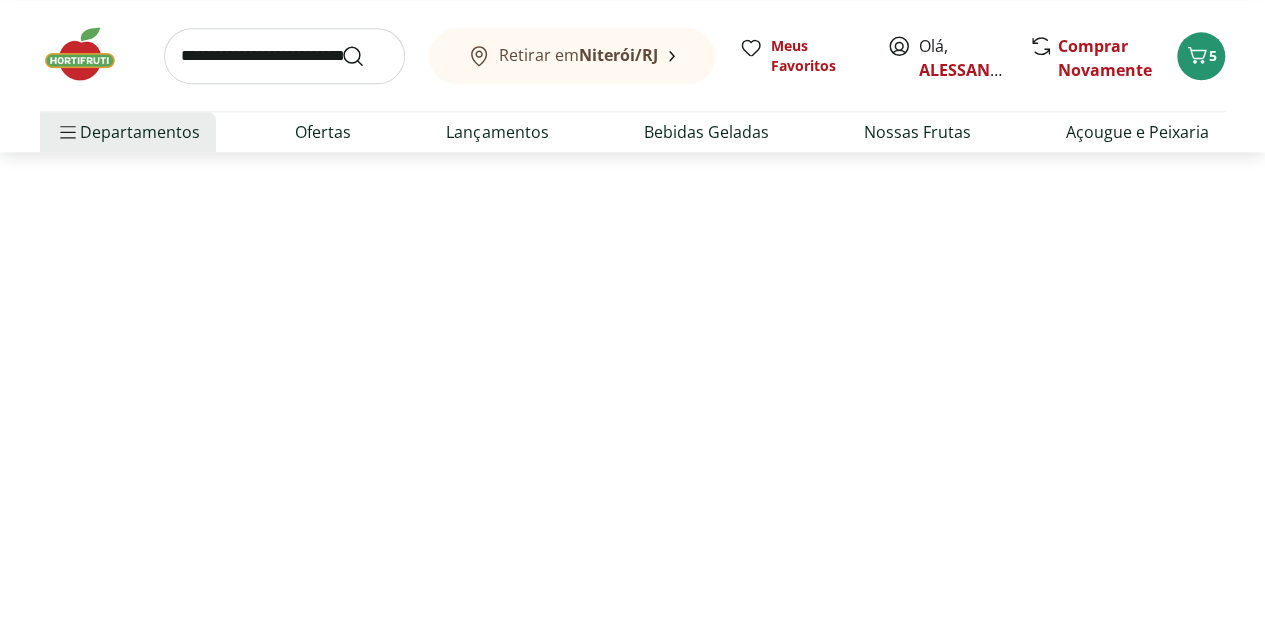 select on "**********" 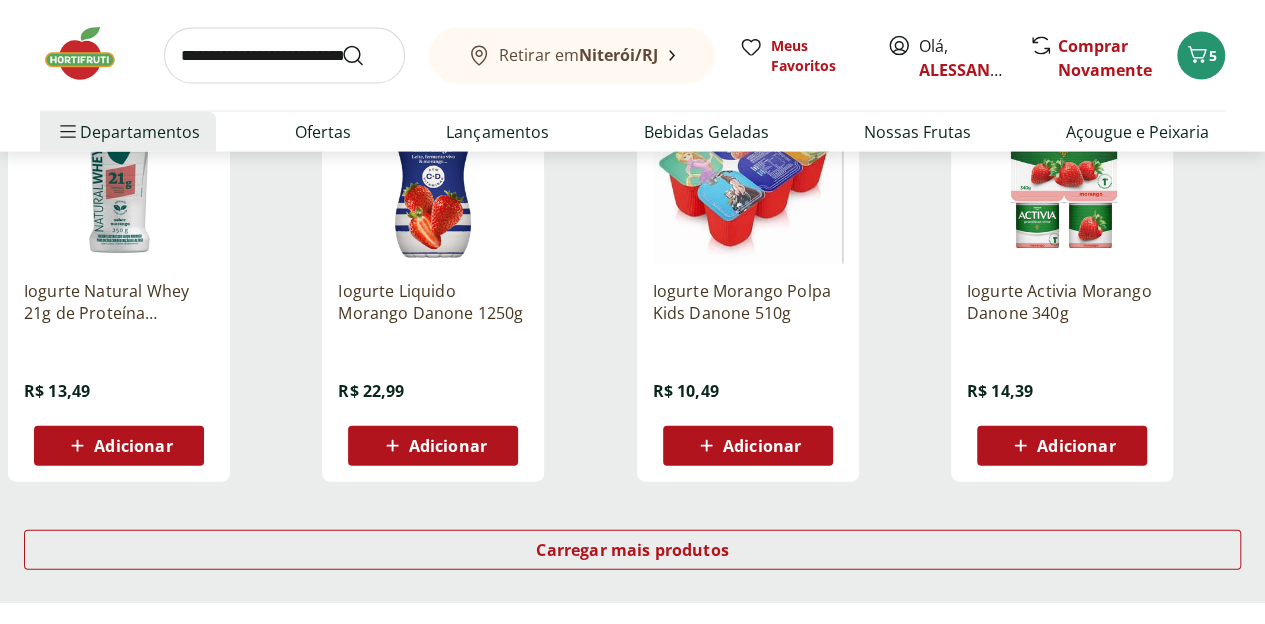 scroll, scrollTop: 2026, scrollLeft: 0, axis: vertical 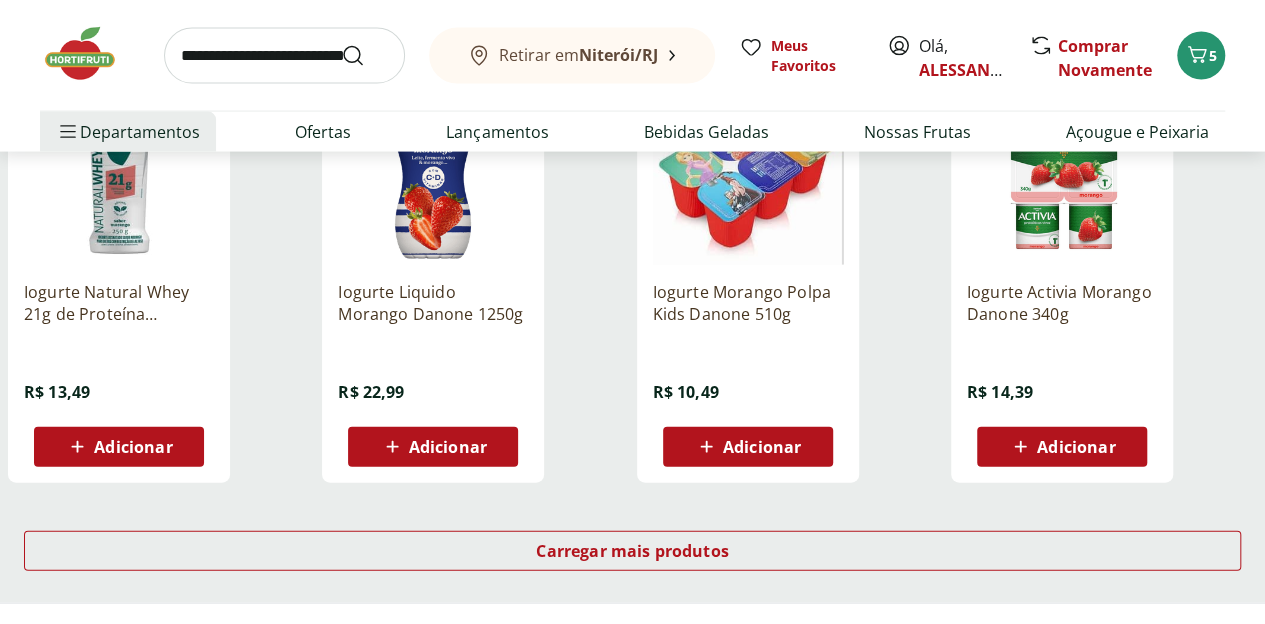 click on "Adicionar" at bounding box center [448, 447] 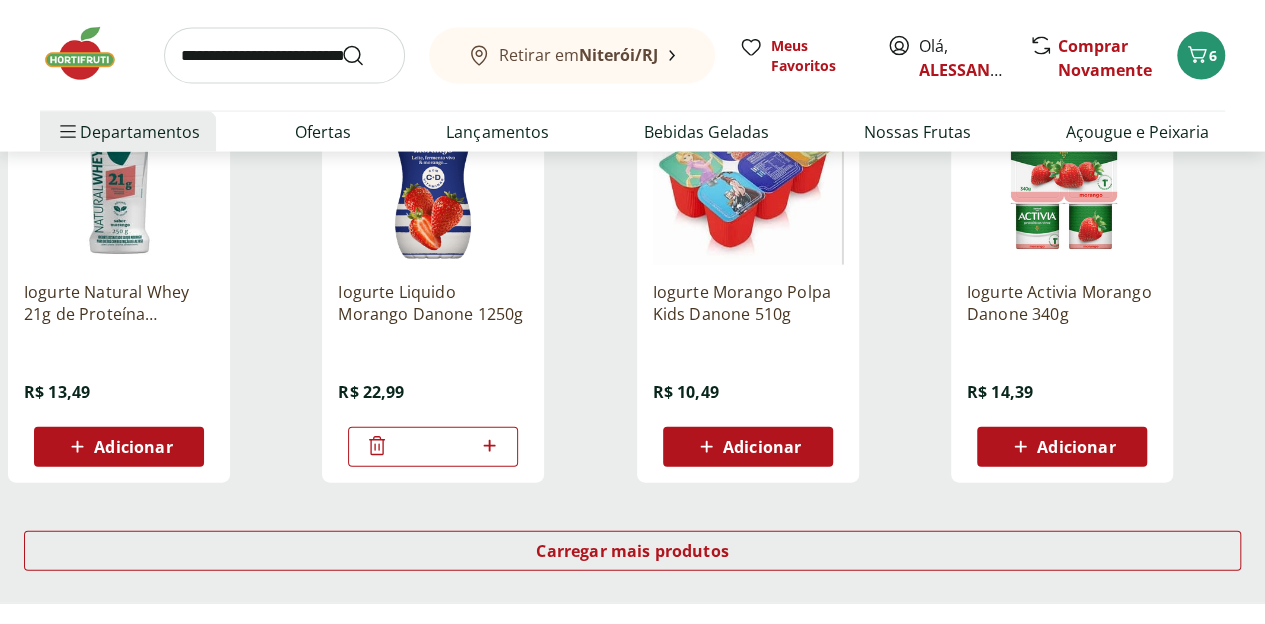 click at bounding box center [284, 56] 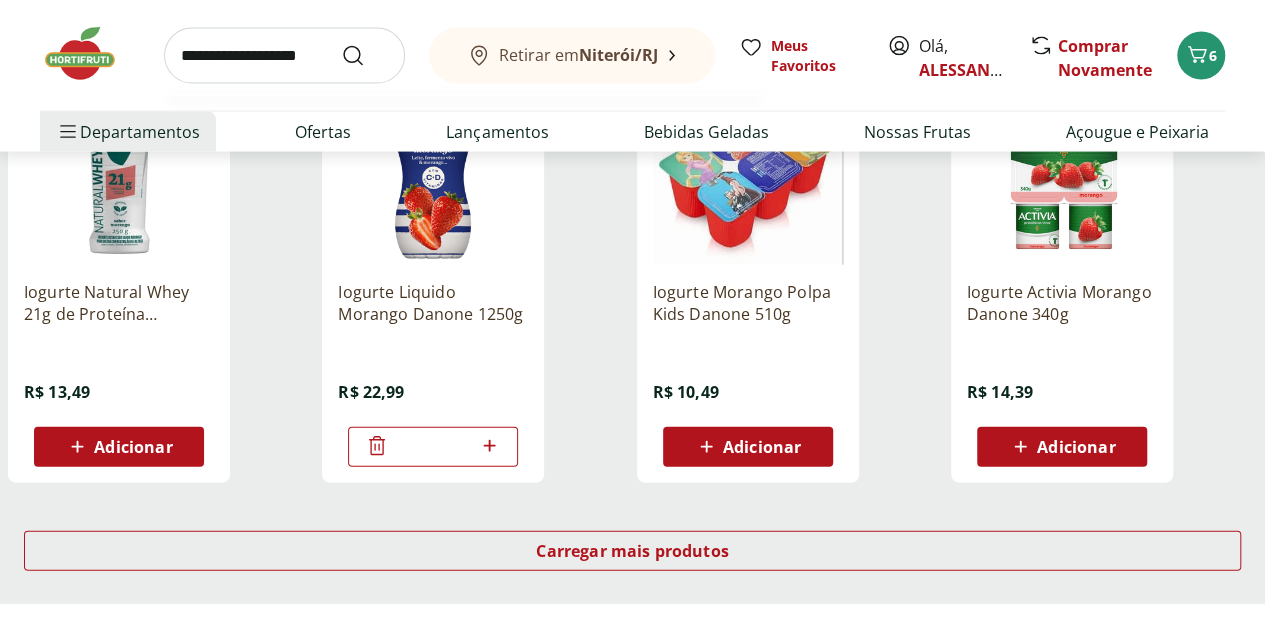 type on "**********" 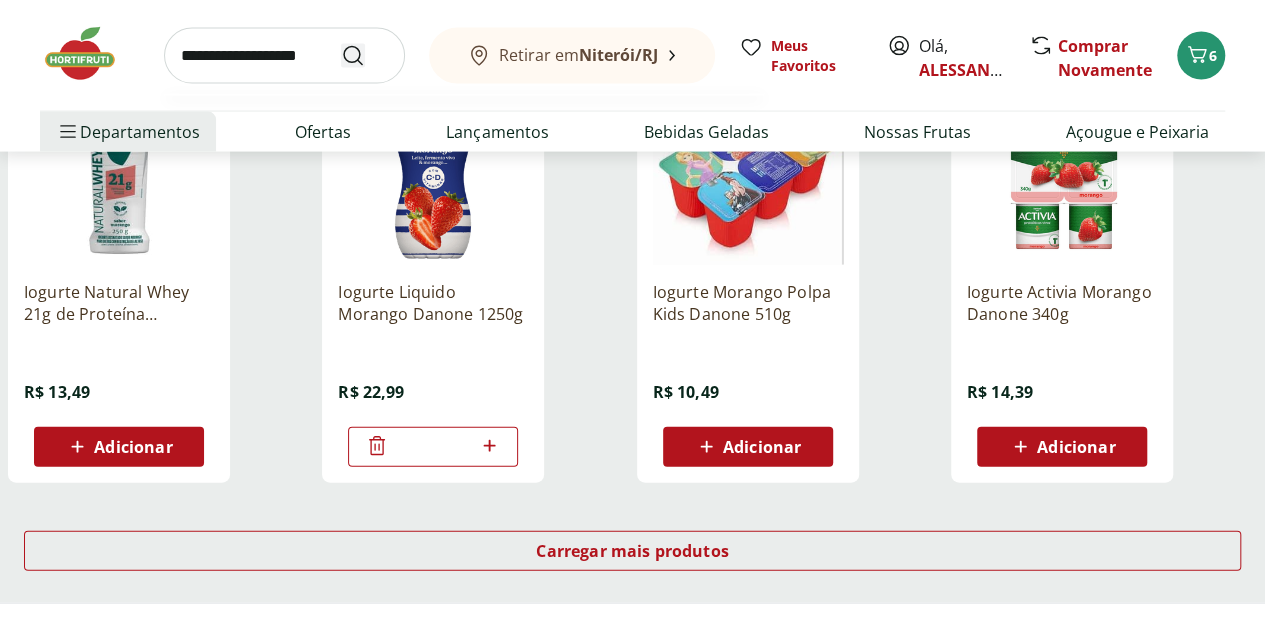 click 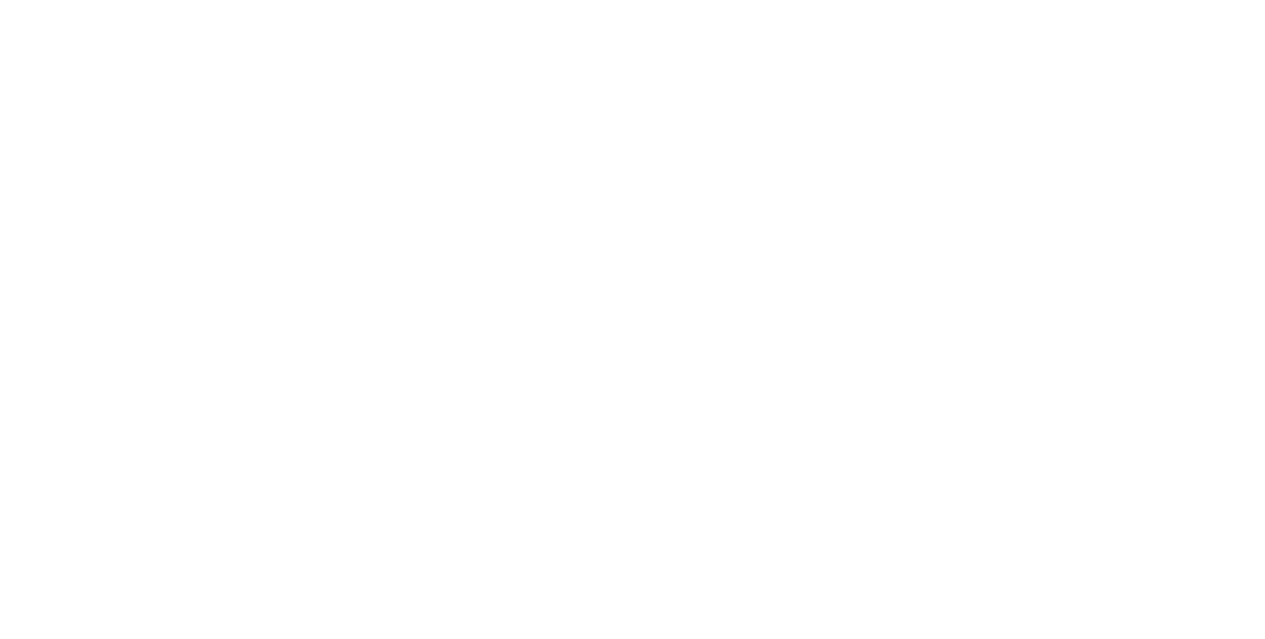 scroll, scrollTop: 0, scrollLeft: 0, axis: both 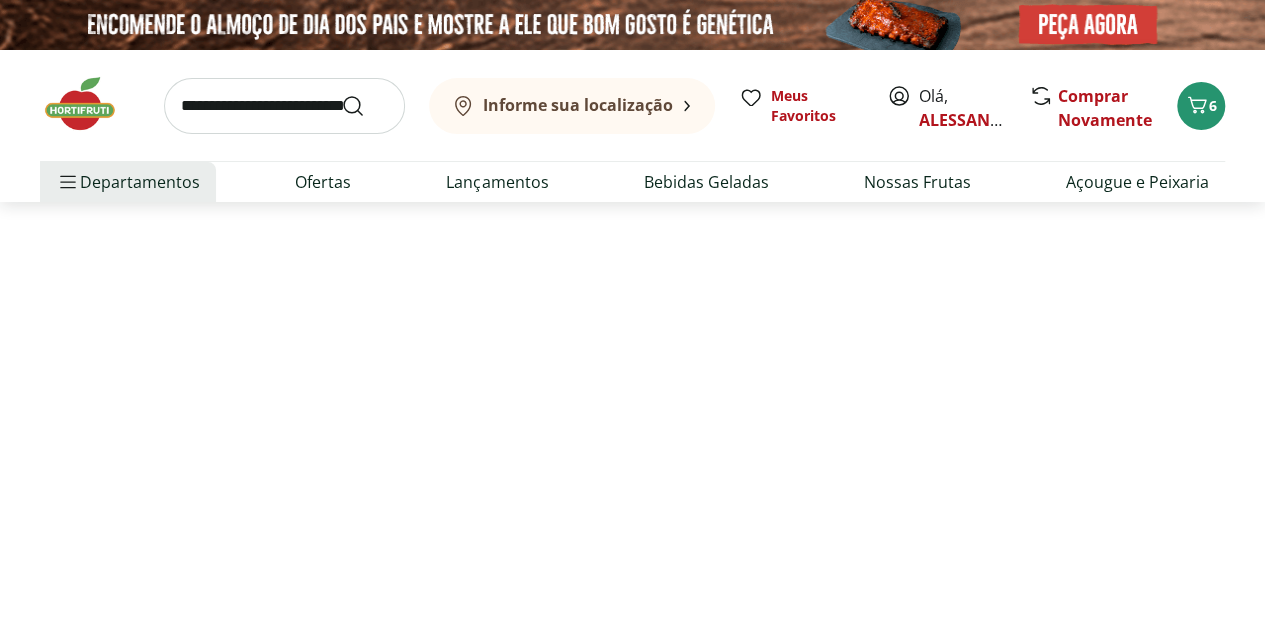 select on "**********" 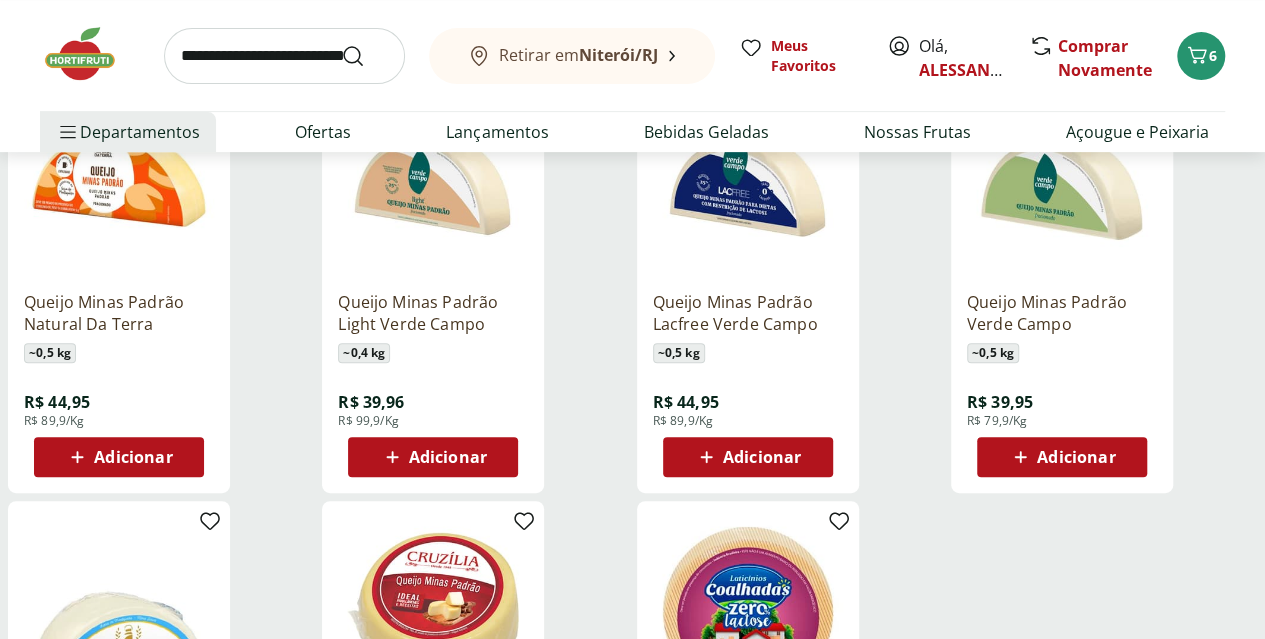 scroll, scrollTop: 328, scrollLeft: 0, axis: vertical 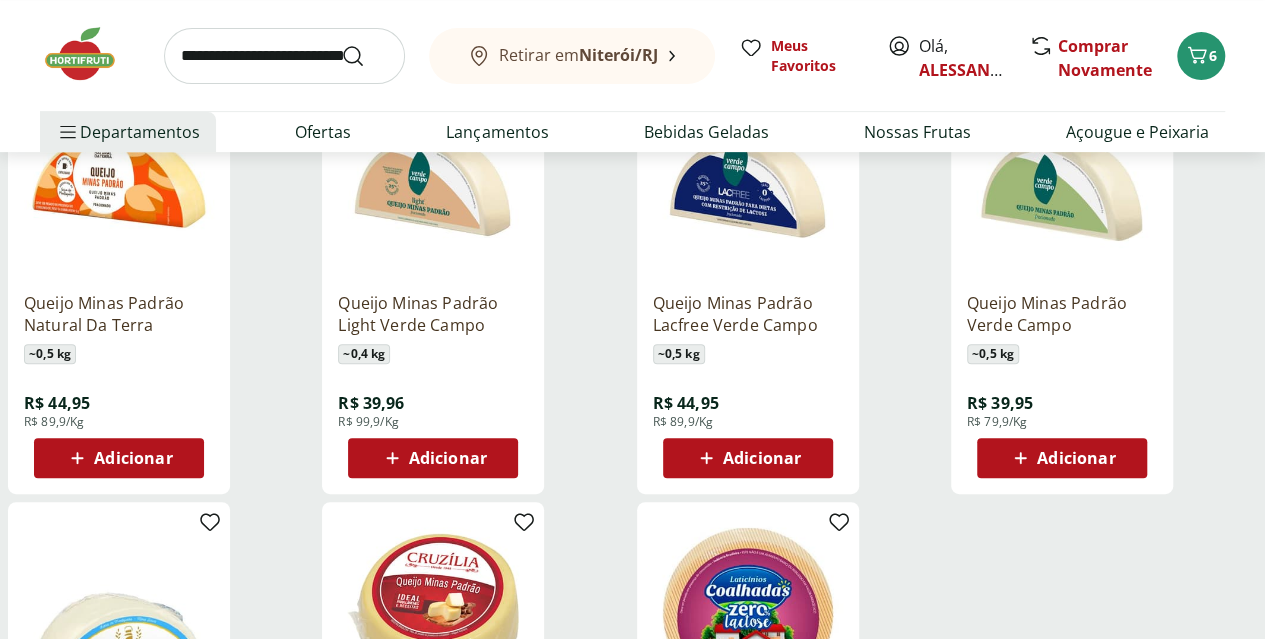 click on "Adicionar" at bounding box center [762, 458] 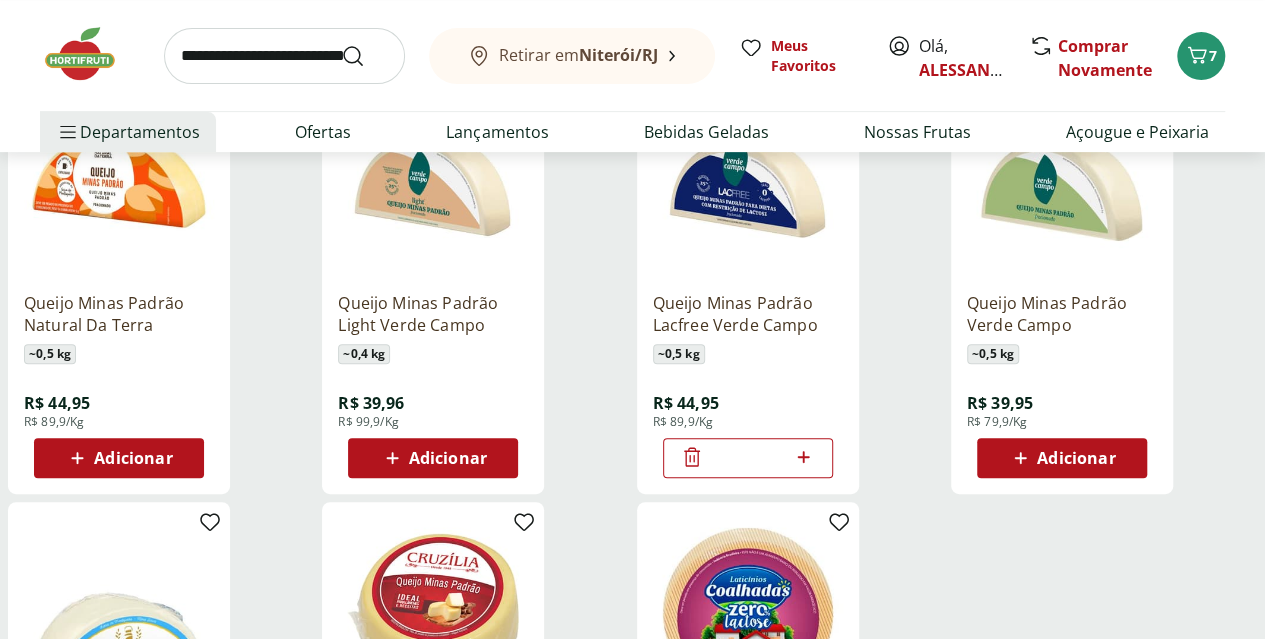 click at bounding box center [284, 56] 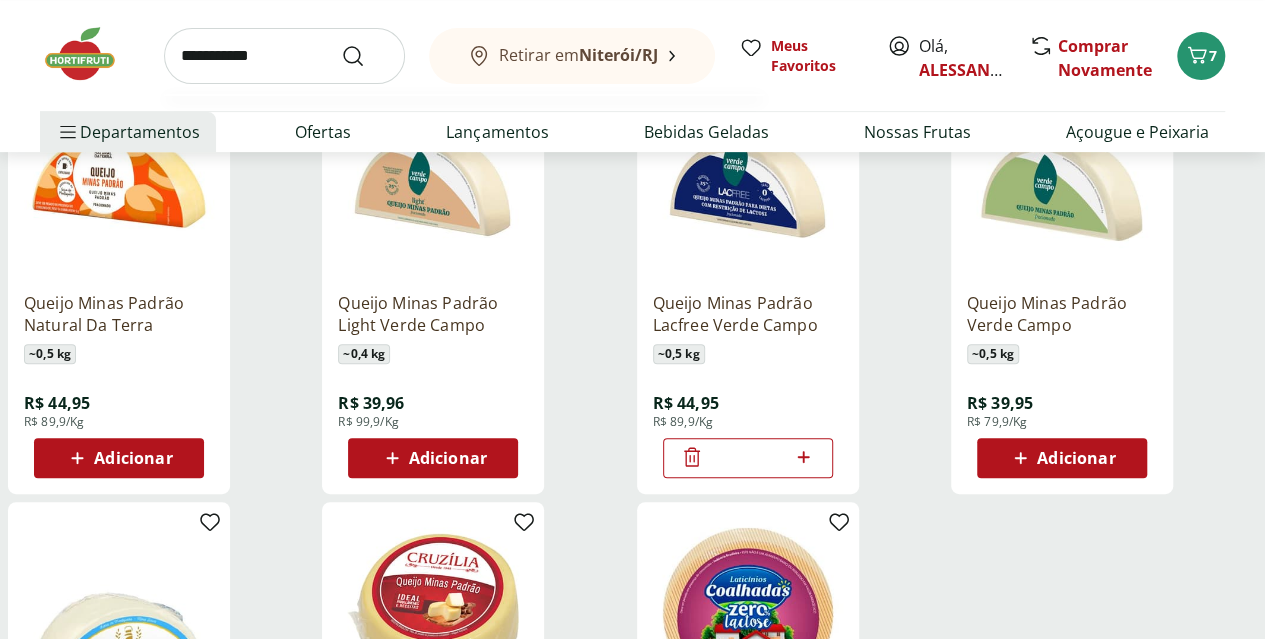 type on "**********" 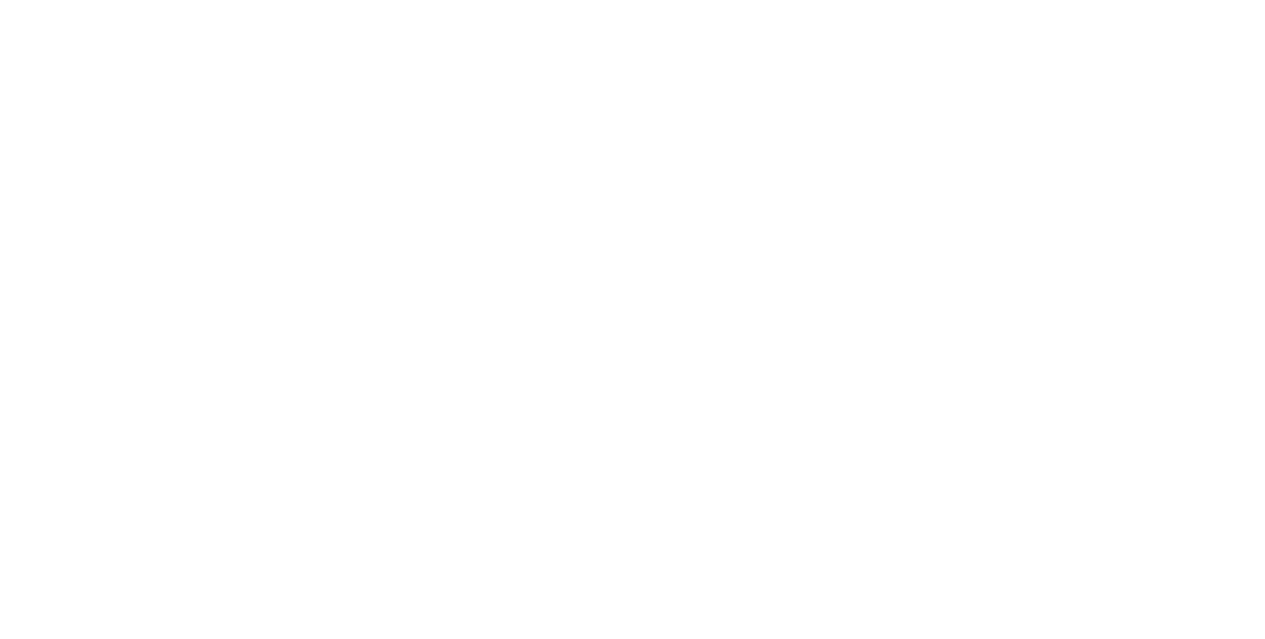 scroll, scrollTop: 0, scrollLeft: 0, axis: both 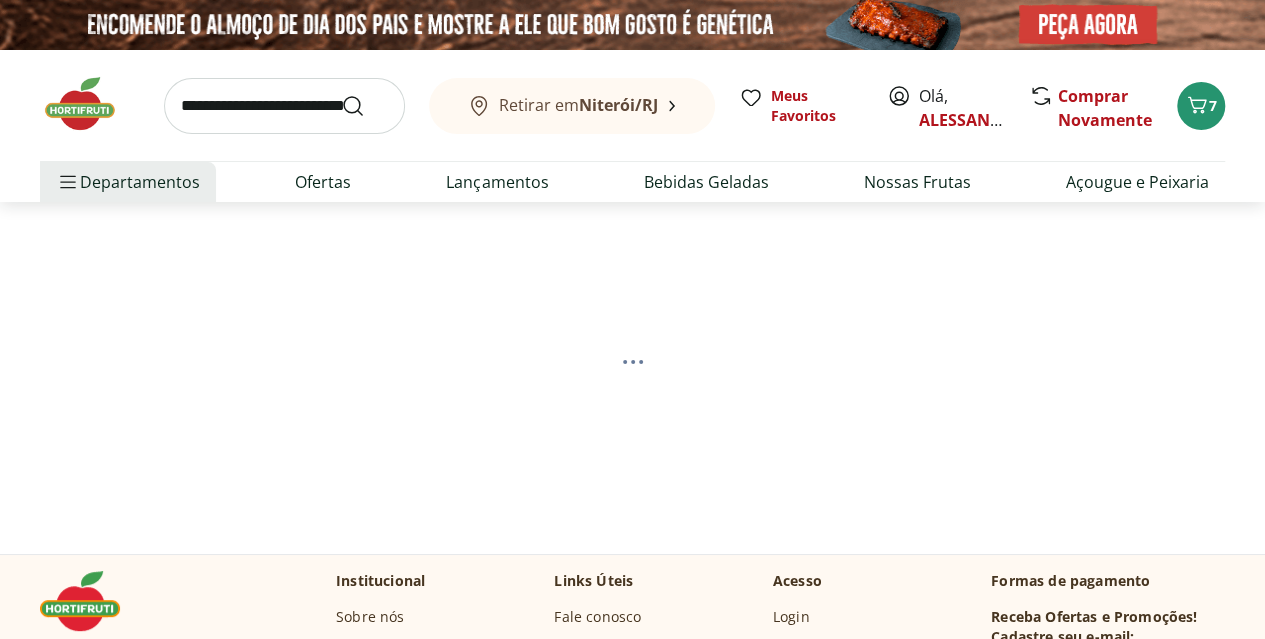 select on "**********" 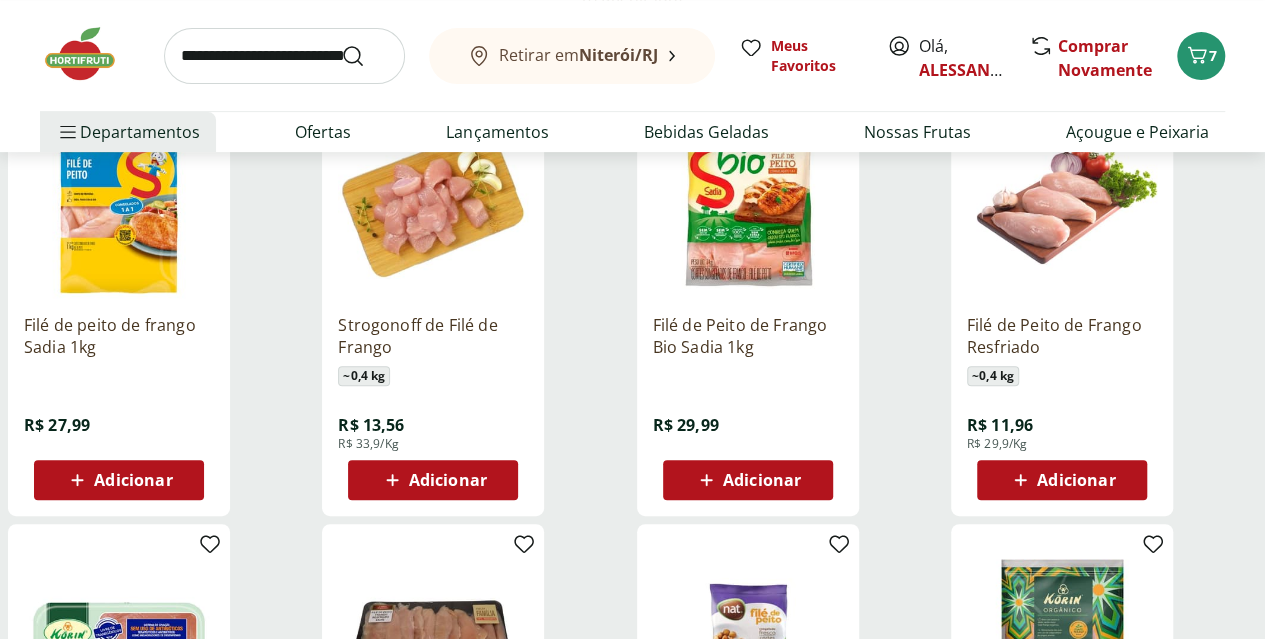 scroll, scrollTop: 304, scrollLeft: 0, axis: vertical 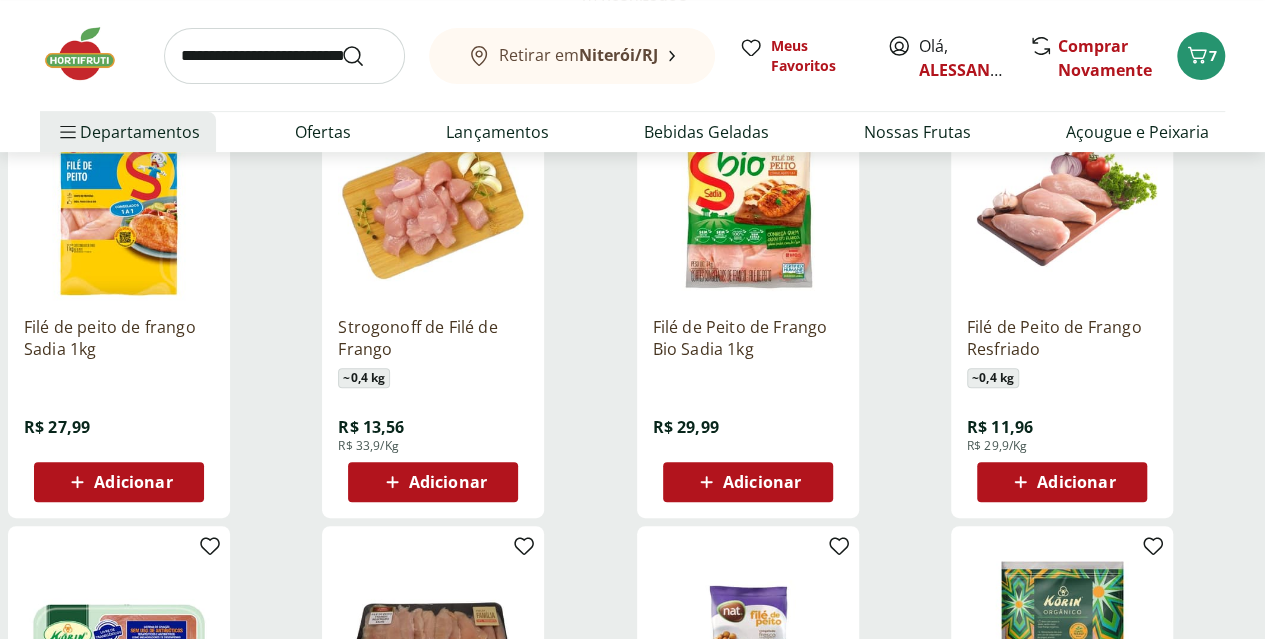click on "Adicionar" at bounding box center (762, 482) 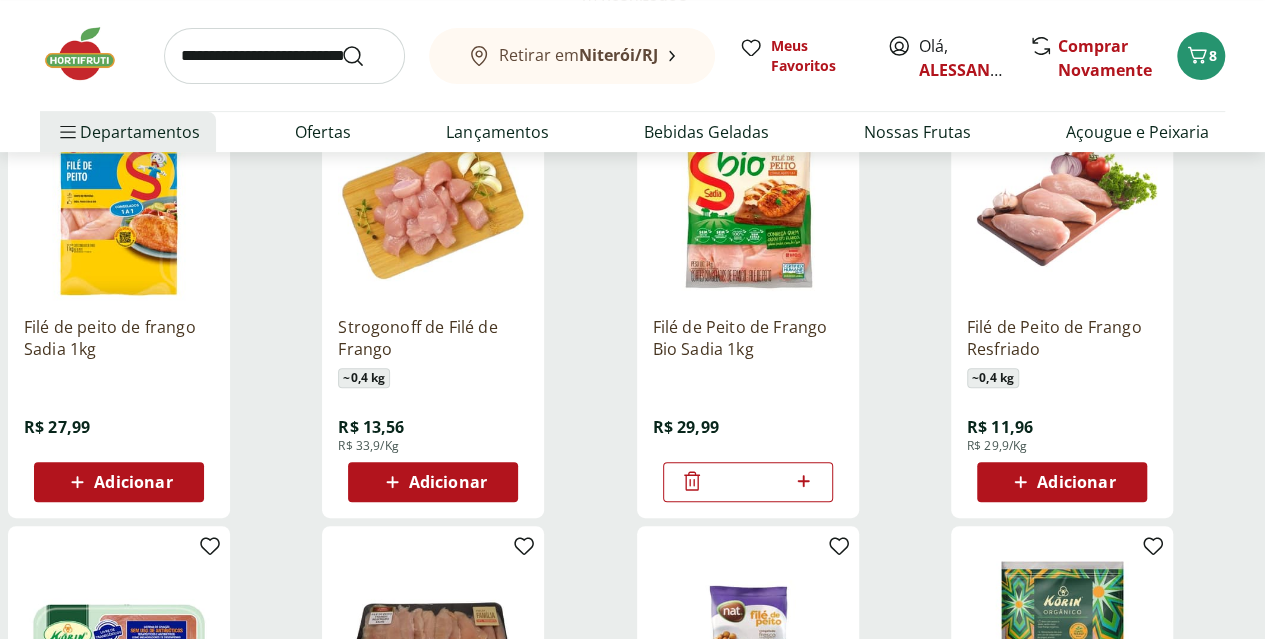 click at bounding box center [284, 56] 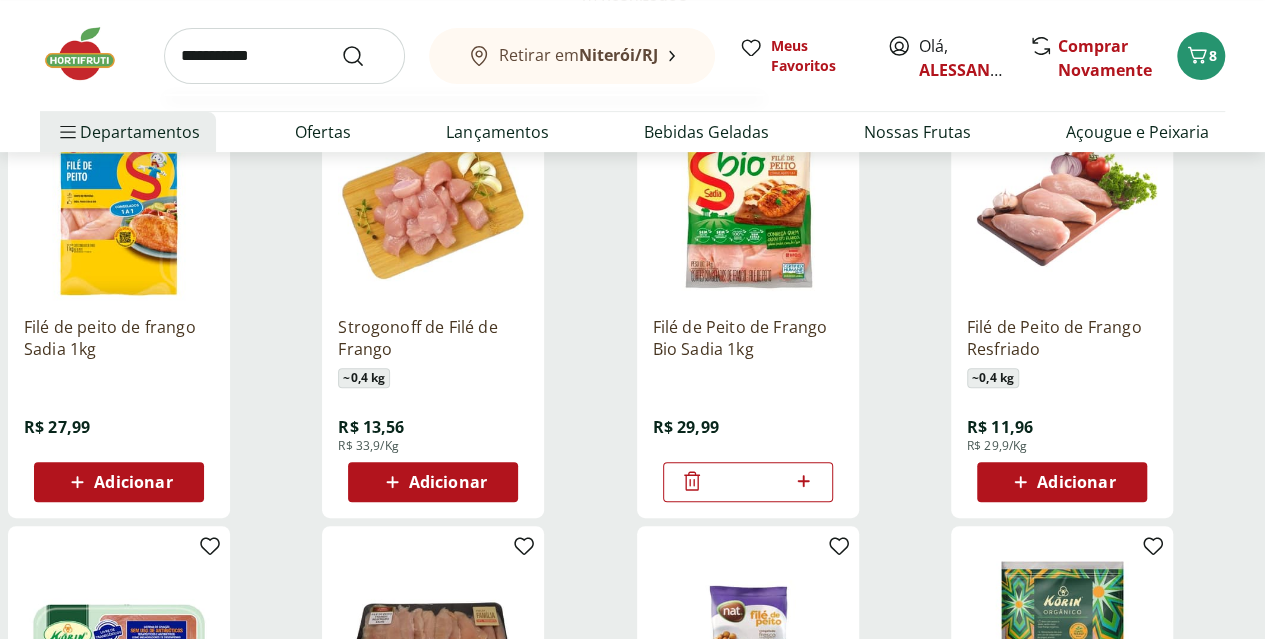 type on "**********" 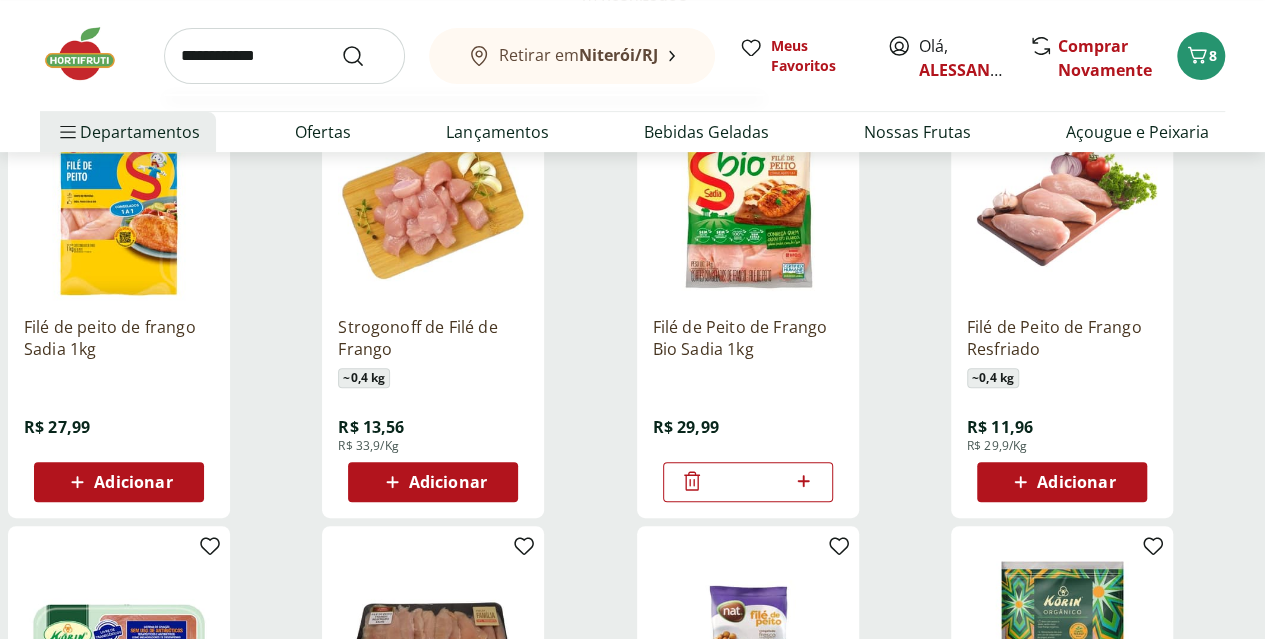 click 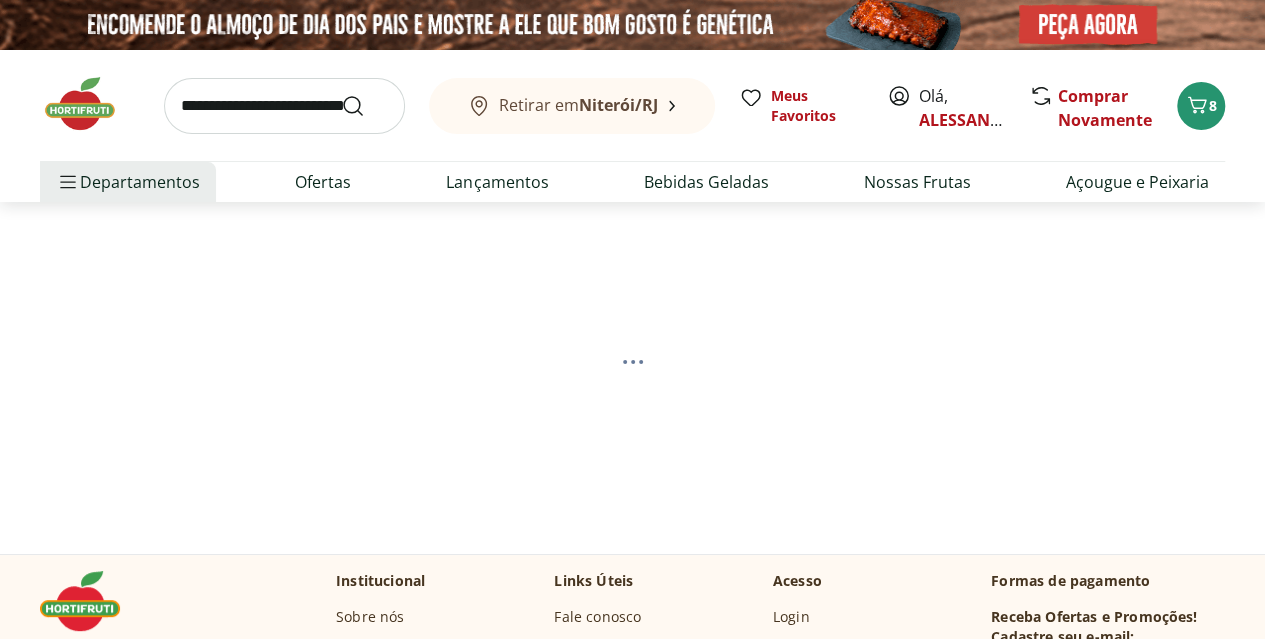 select on "**********" 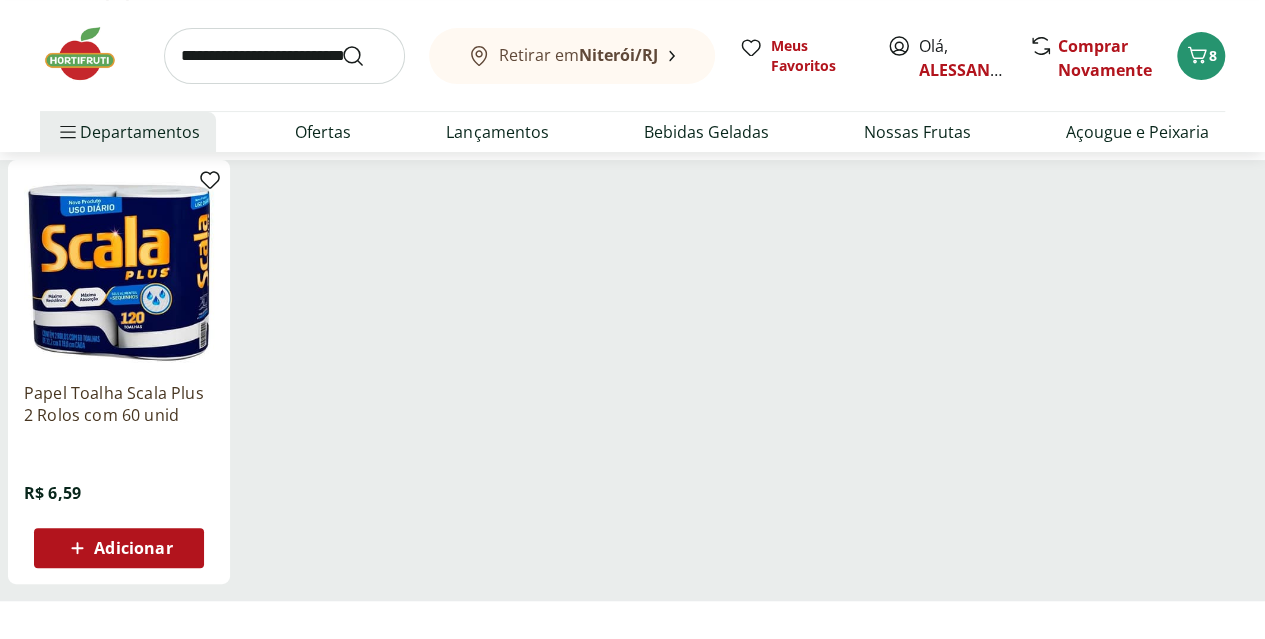scroll, scrollTop: 238, scrollLeft: 0, axis: vertical 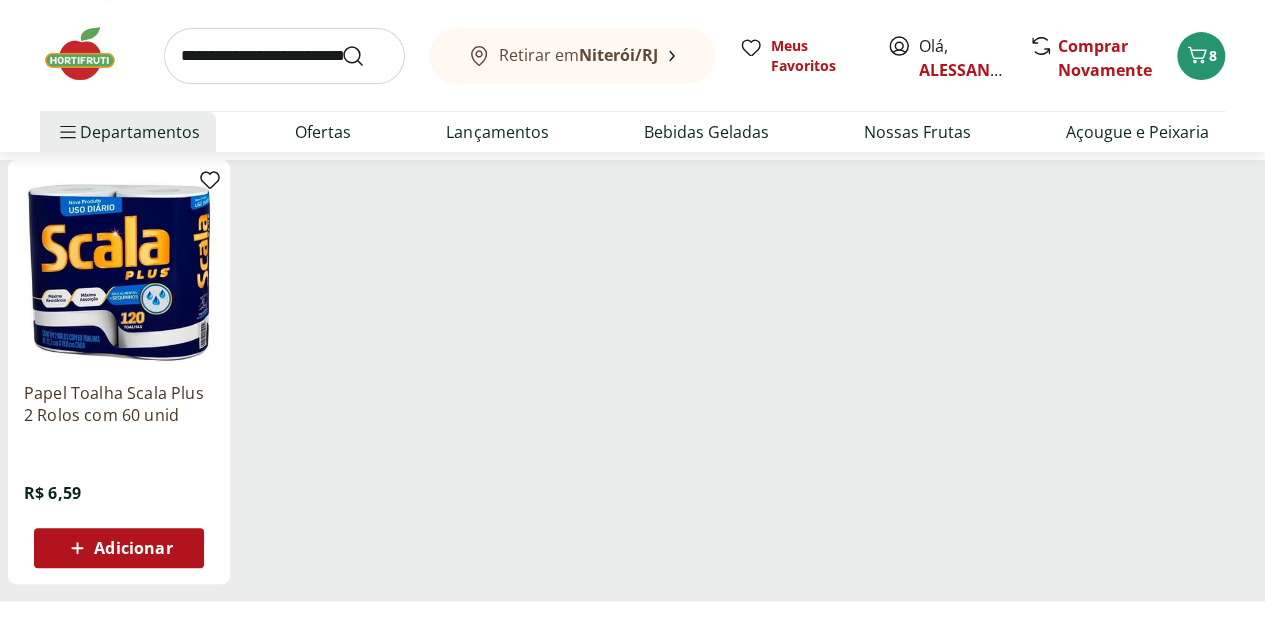 click on "Adicionar" at bounding box center [133, 548] 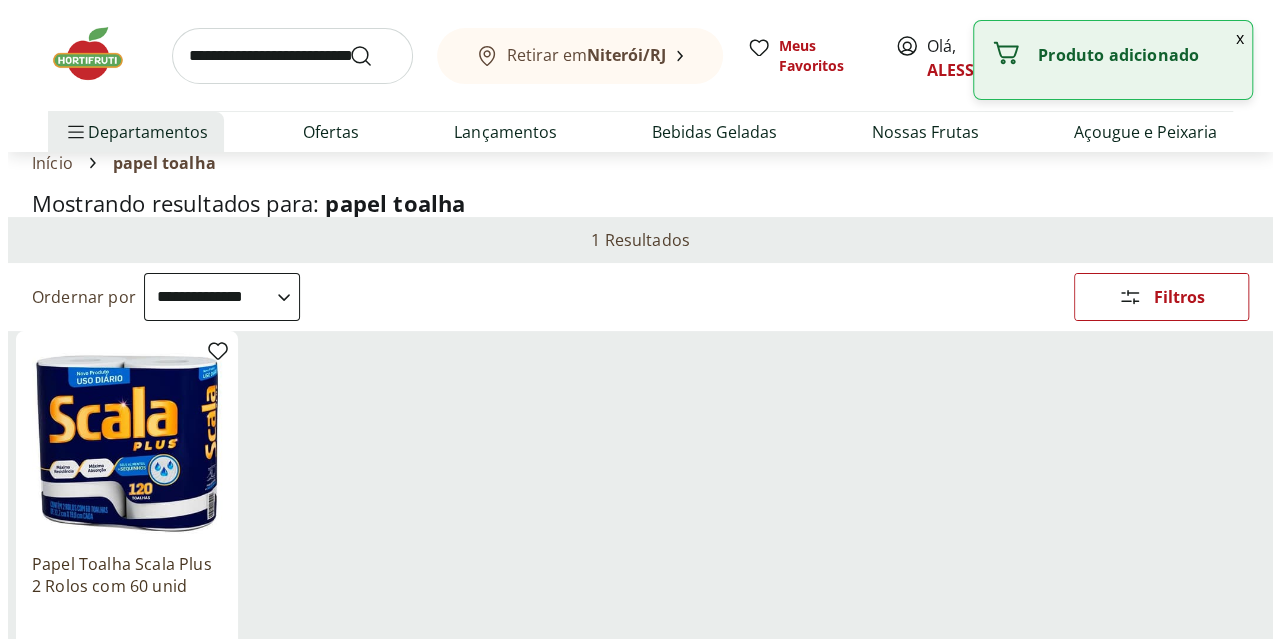 scroll, scrollTop: 0, scrollLeft: 0, axis: both 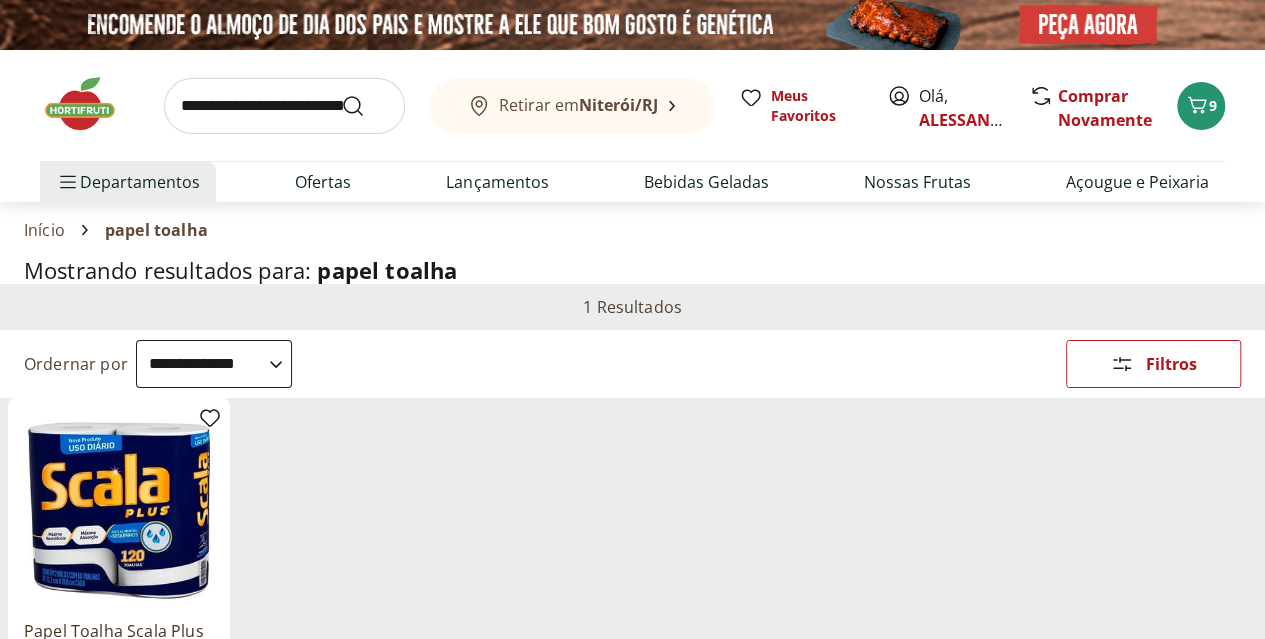 click on "9" at bounding box center [1213, 105] 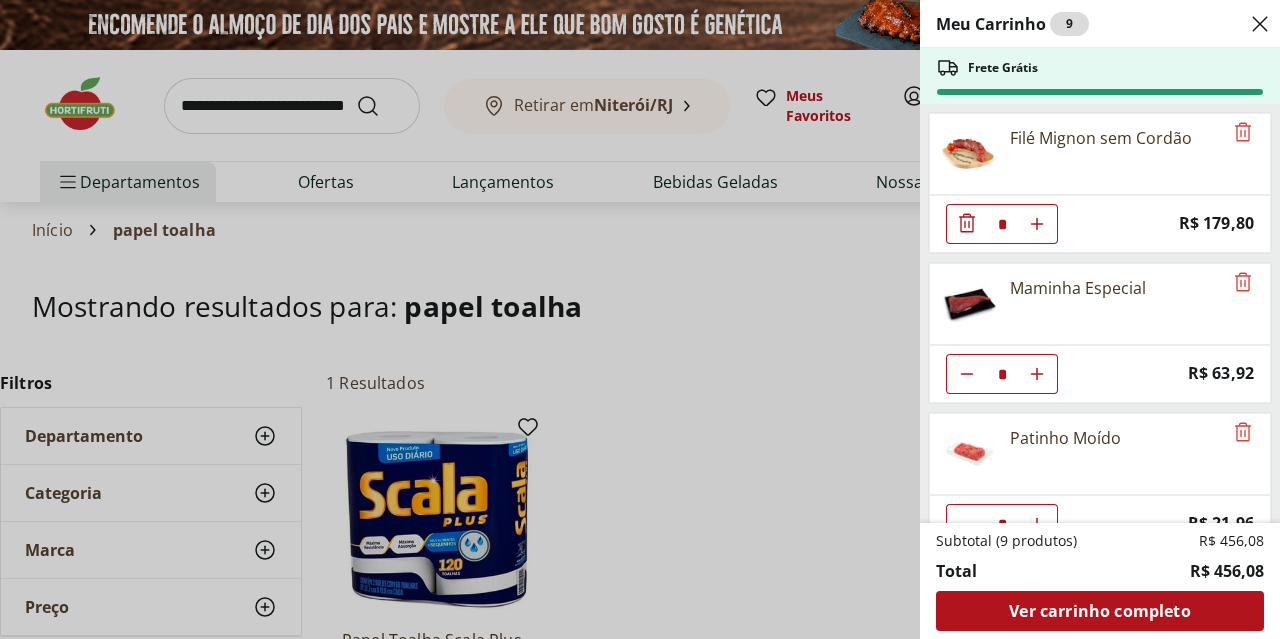 click on "Ver carrinho completo" at bounding box center (1099, 611) 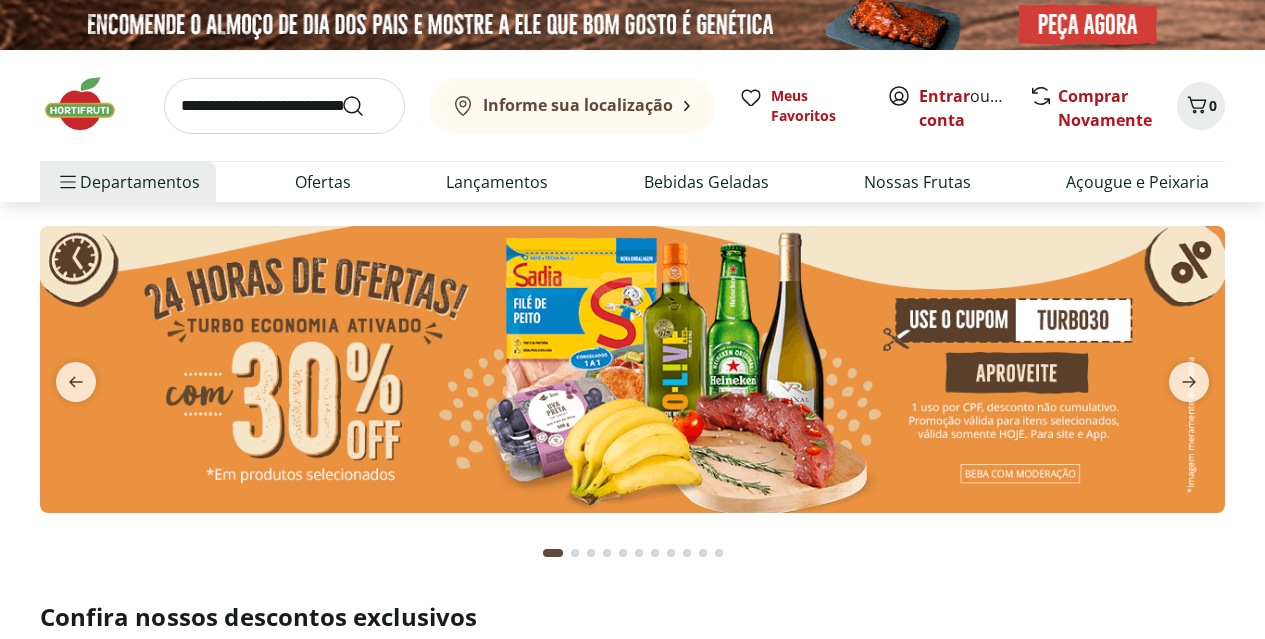 scroll, scrollTop: 0, scrollLeft: 0, axis: both 